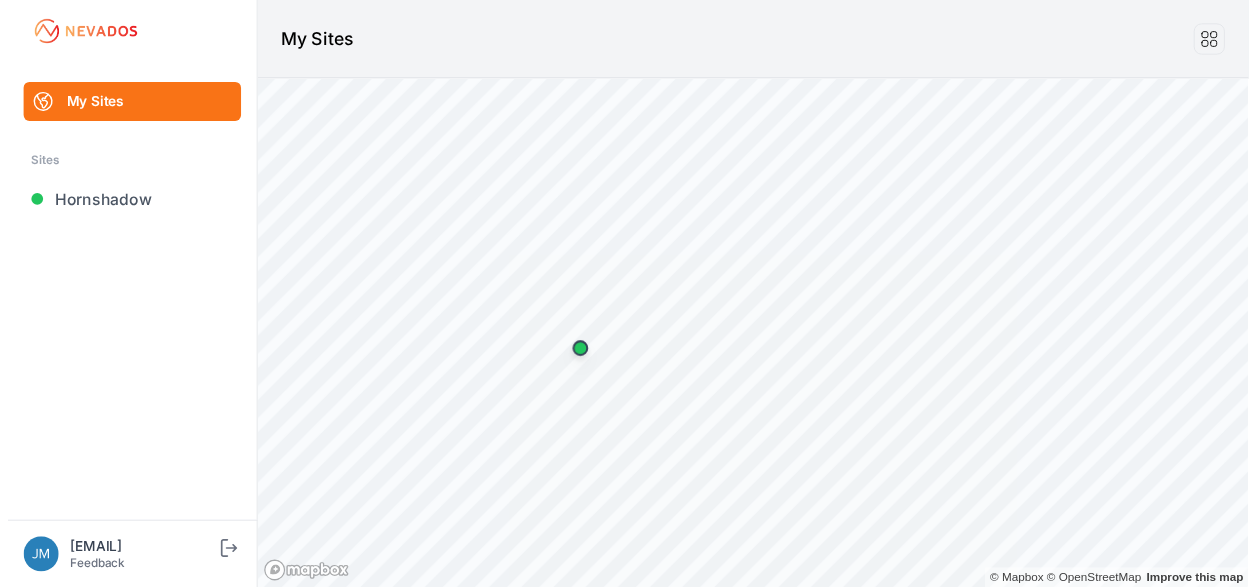 scroll, scrollTop: 0, scrollLeft: 0, axis: both 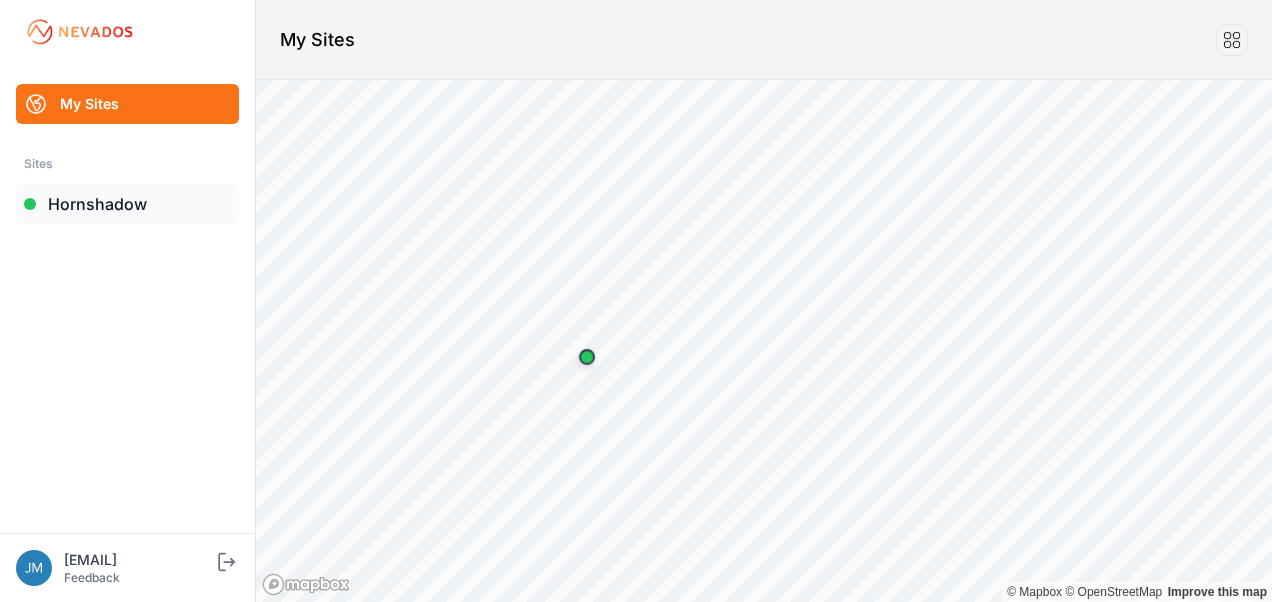 drag, startPoint x: 0, startPoint y: 0, endPoint x: 113, endPoint y: 200, distance: 229.71504 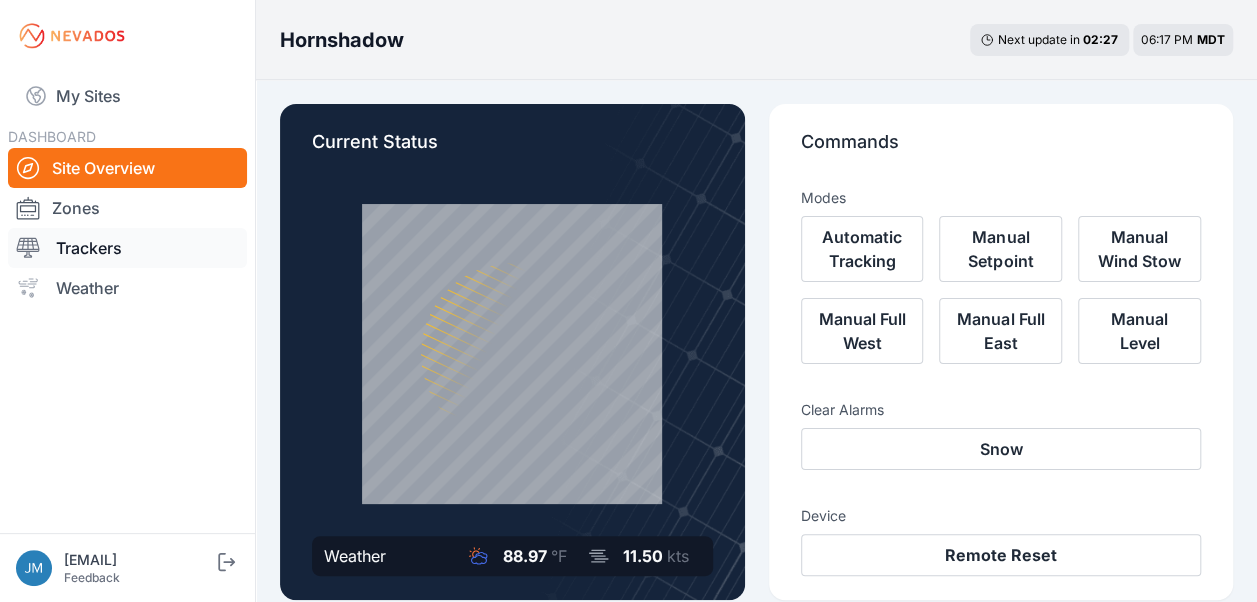 click on "Trackers" at bounding box center (127, 248) 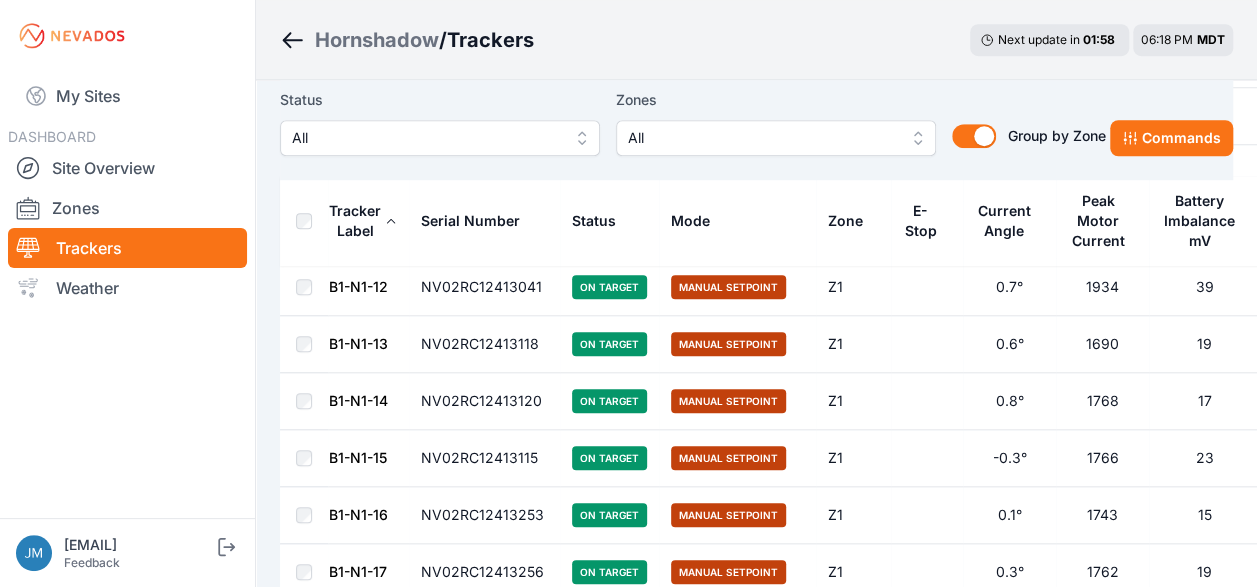 scroll, scrollTop: 600, scrollLeft: 0, axis: vertical 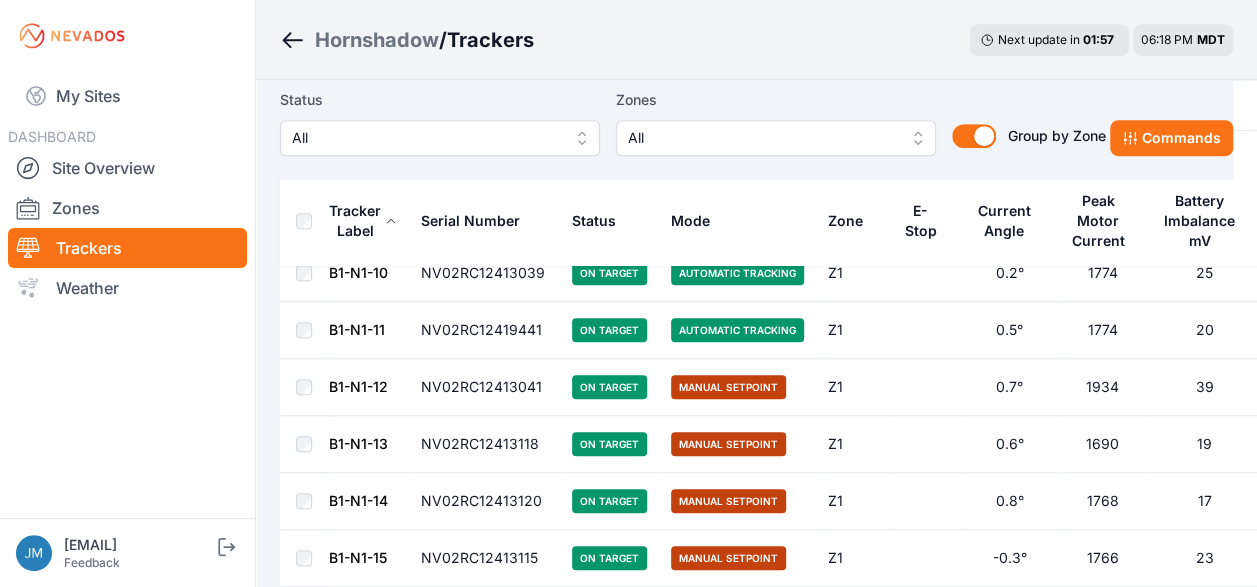 click on "B1-N1-11" at bounding box center [357, 329] 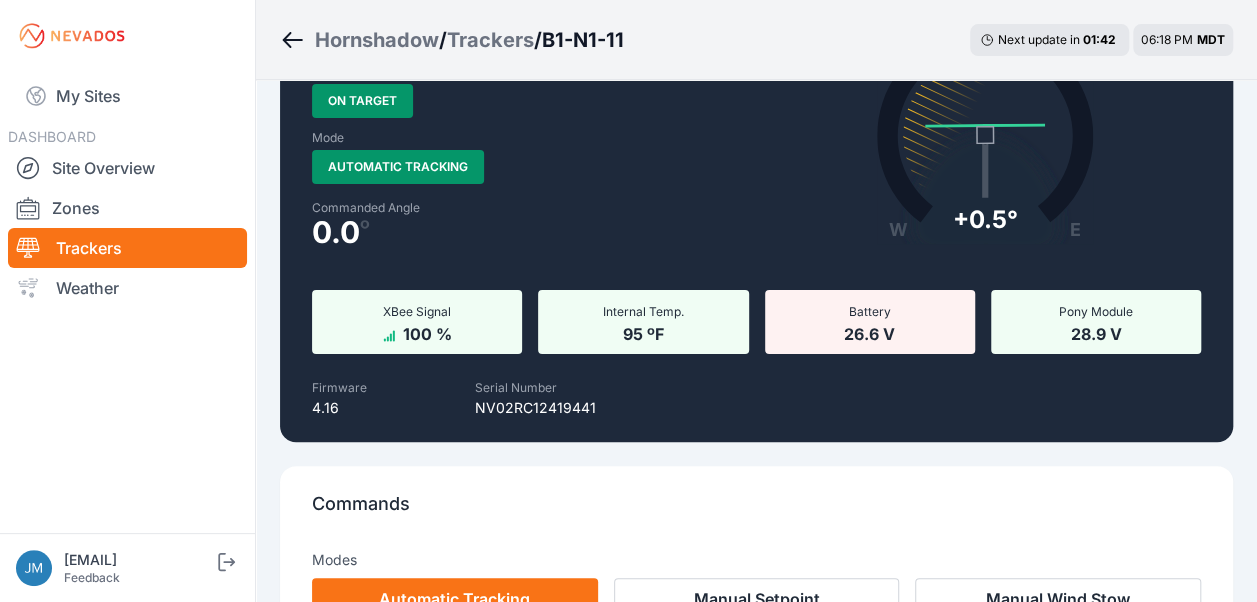 scroll, scrollTop: 0, scrollLeft: 0, axis: both 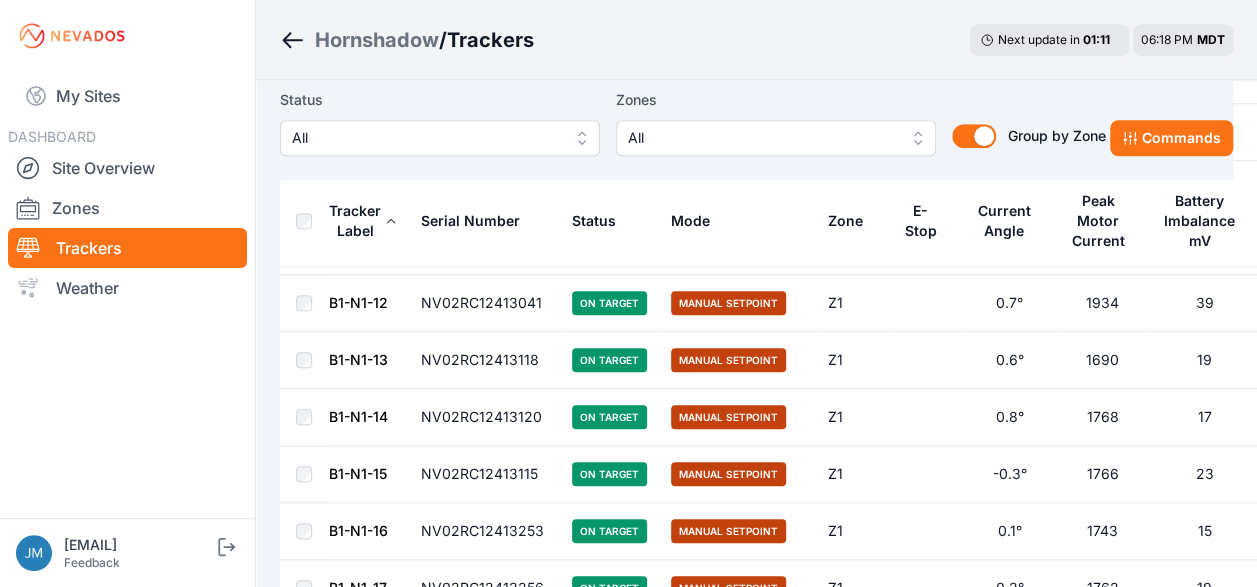 click on "B1-N1-13" at bounding box center (358, 359) 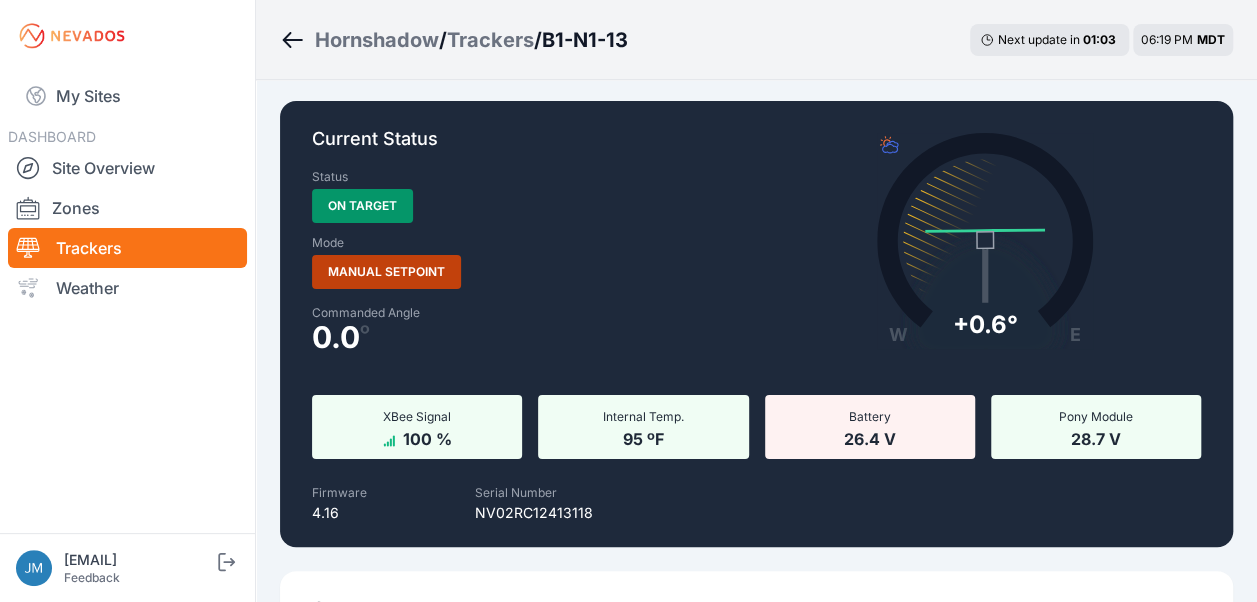 scroll, scrollTop: 0, scrollLeft: 0, axis: both 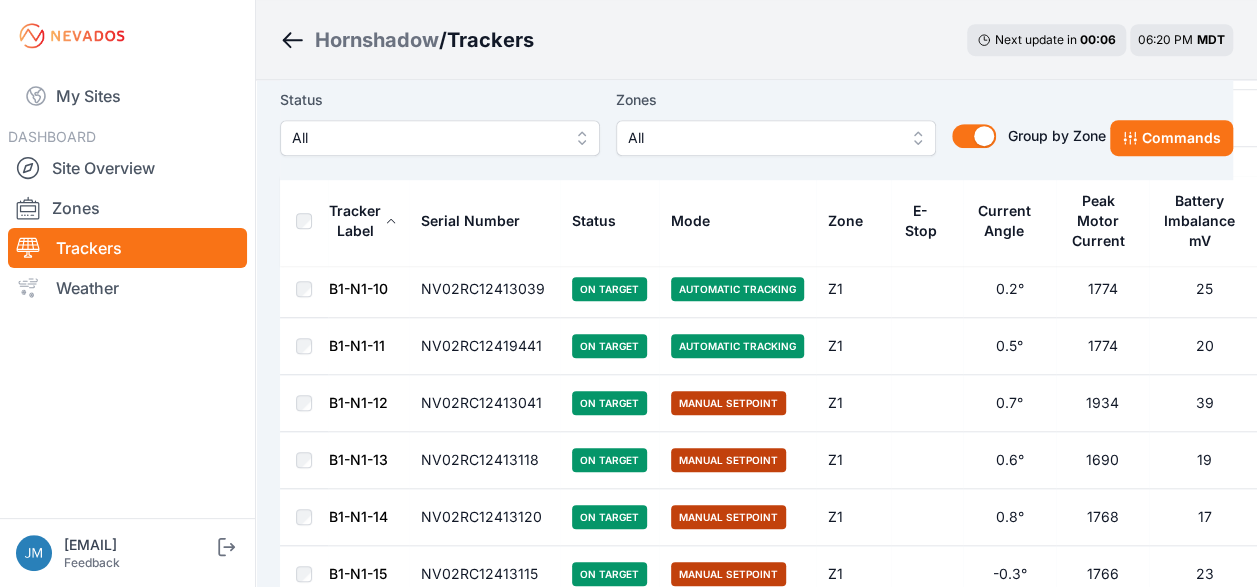 click on "B1-N1-12" at bounding box center [358, 402] 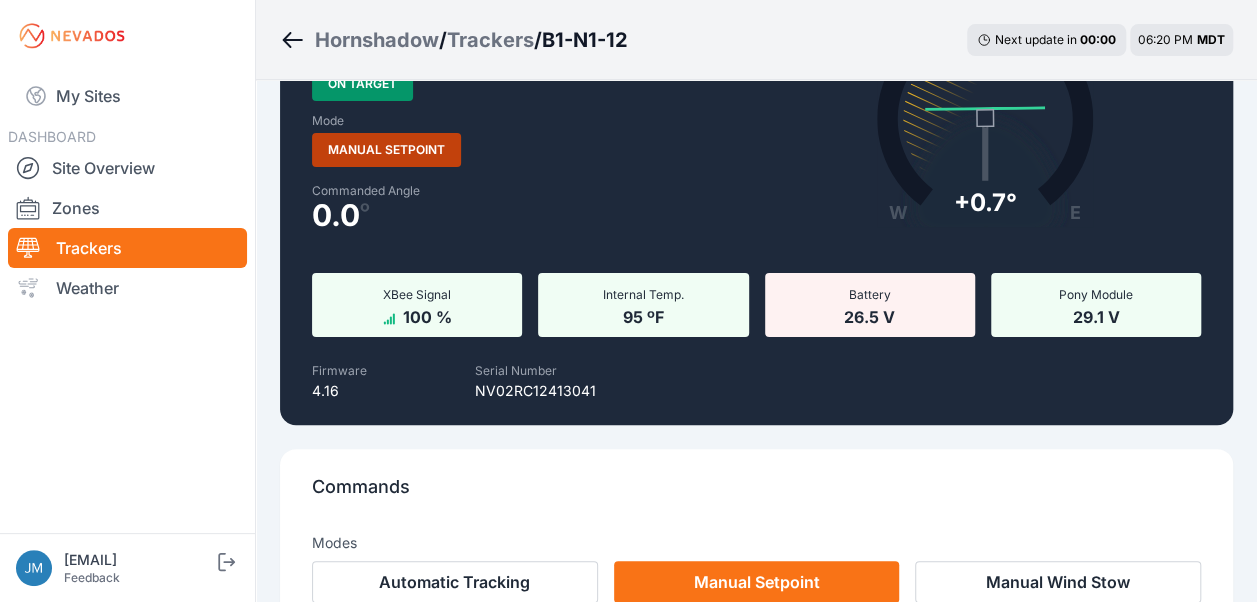 scroll, scrollTop: 0, scrollLeft: 0, axis: both 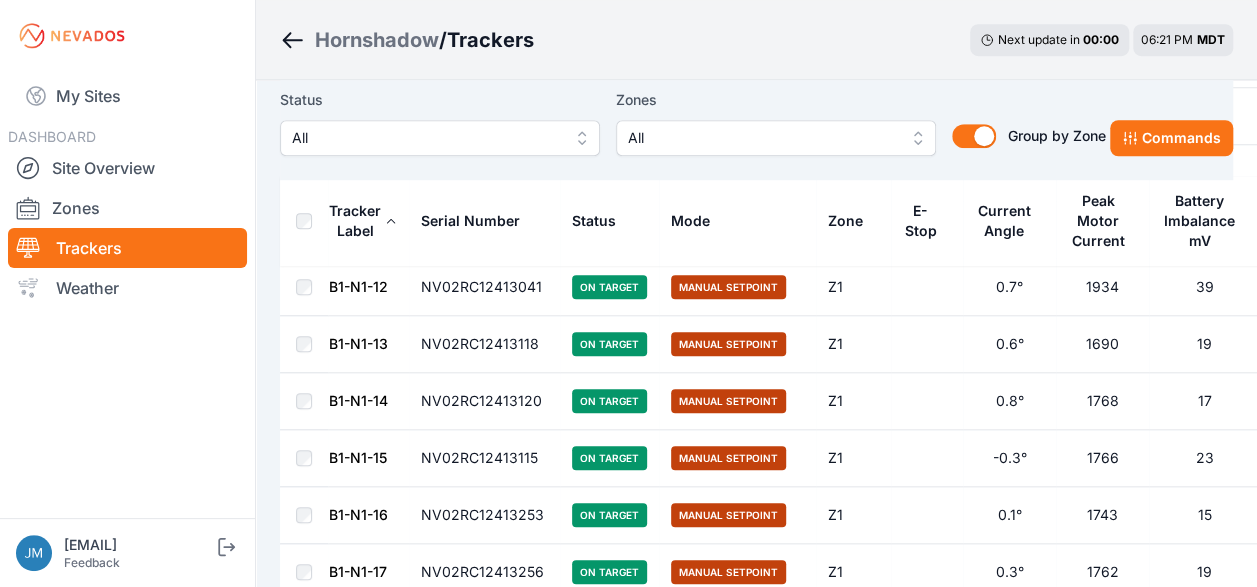 click on "B1-N1-12" at bounding box center [358, 286] 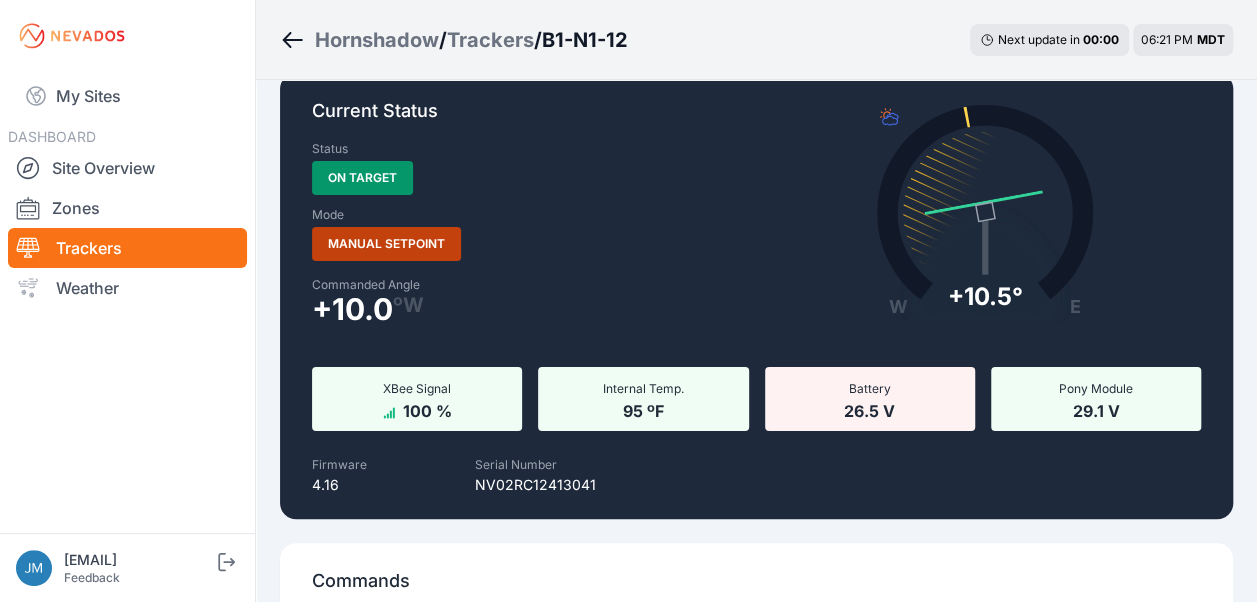 scroll, scrollTop: 0, scrollLeft: 0, axis: both 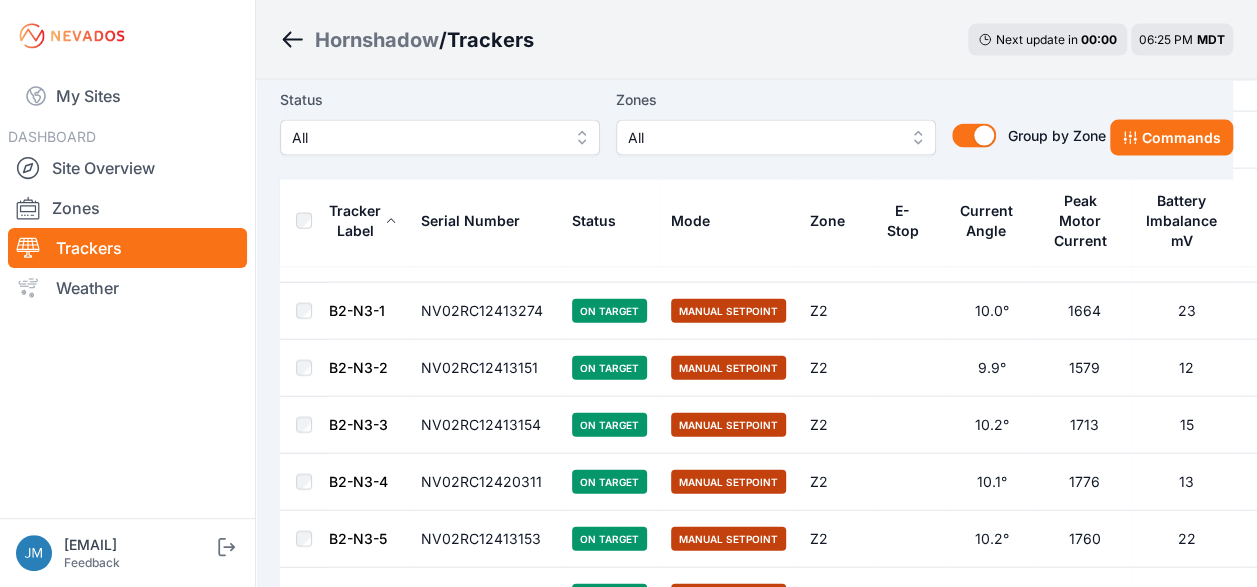 click on "B2-N3-1" at bounding box center (357, 310) 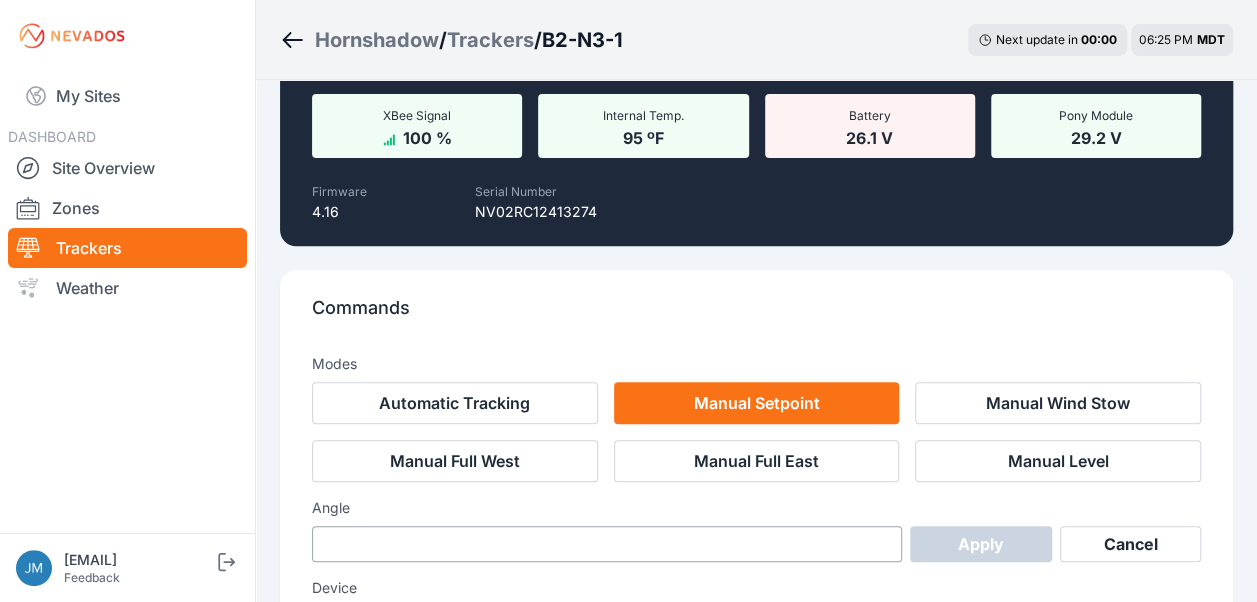 scroll, scrollTop: 0, scrollLeft: 0, axis: both 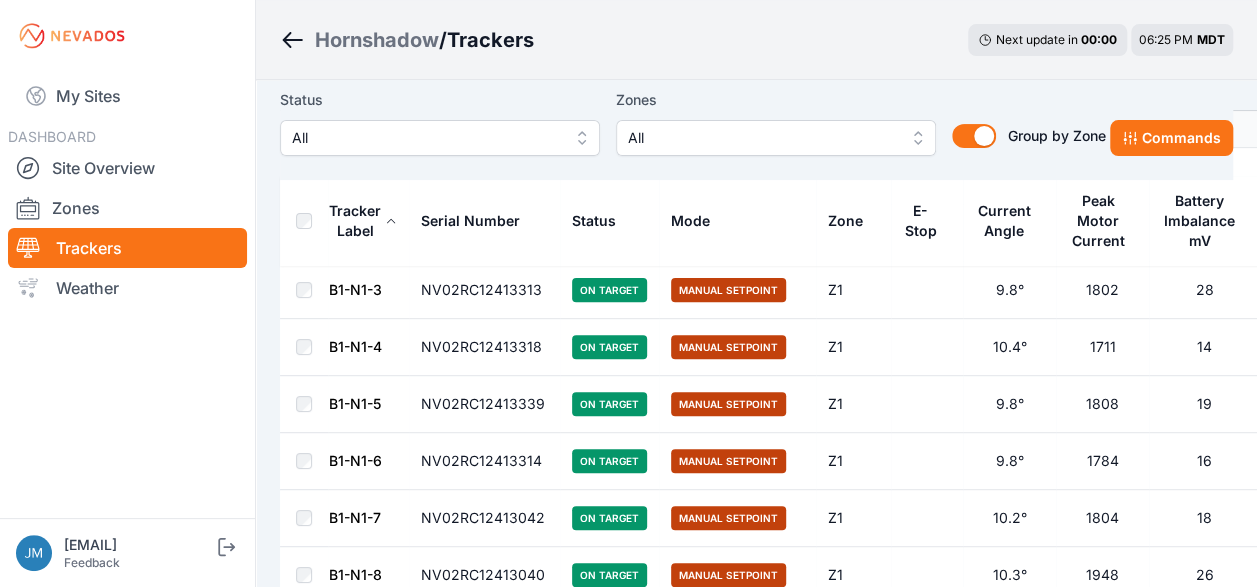 click on "B1-N1-4" at bounding box center (355, 346) 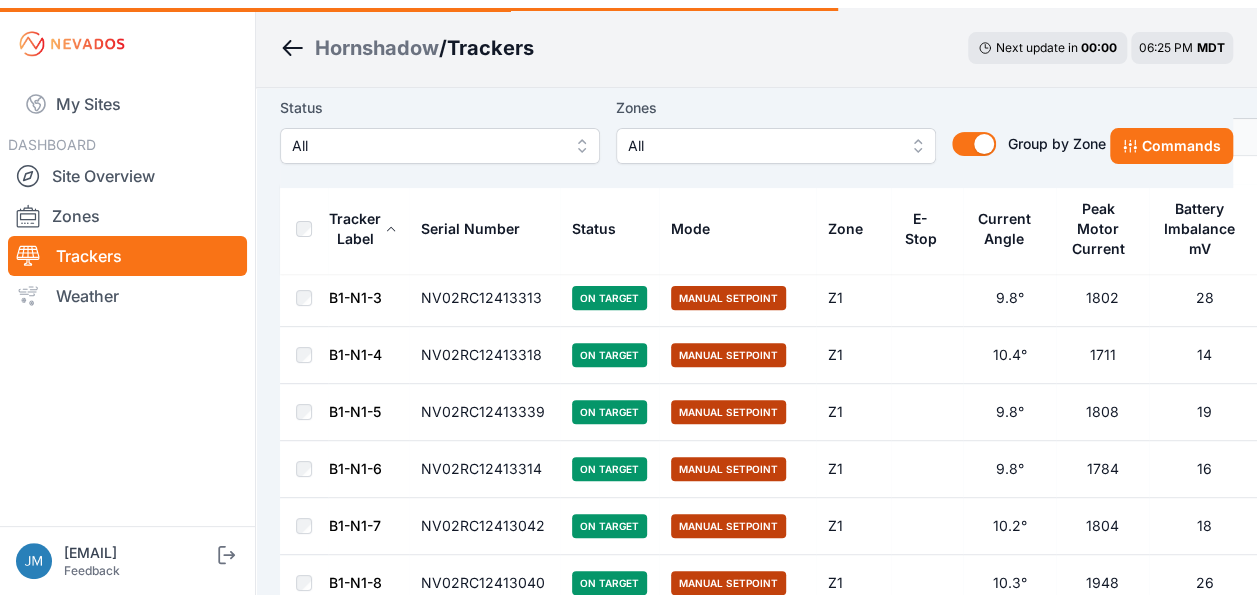 scroll, scrollTop: 0, scrollLeft: 0, axis: both 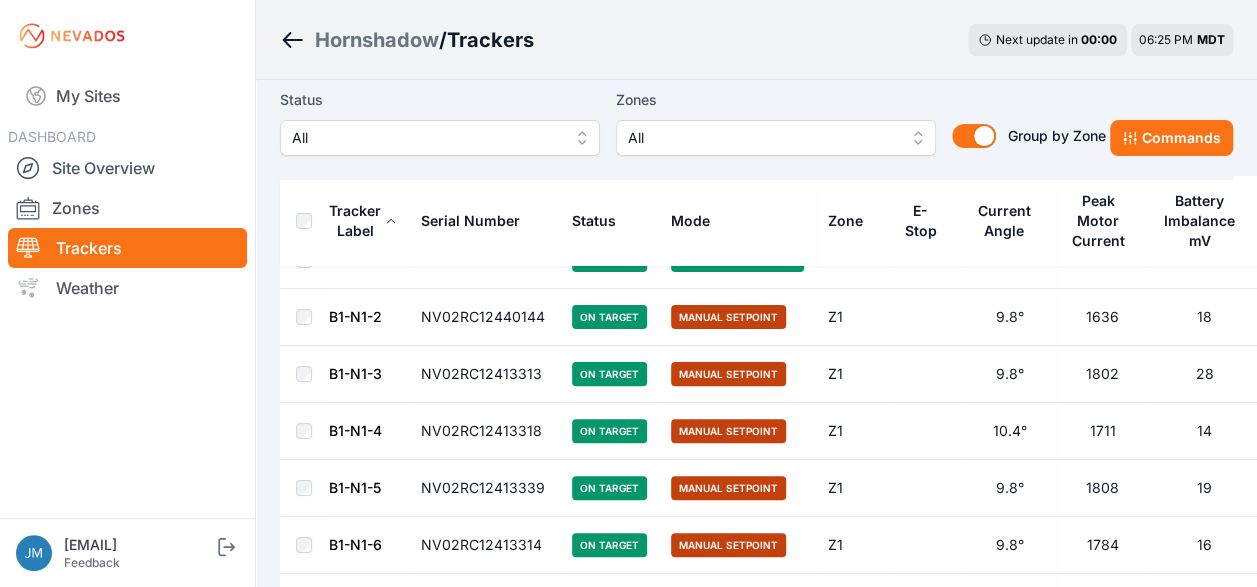 click on "B1-N1-2" at bounding box center (355, 316) 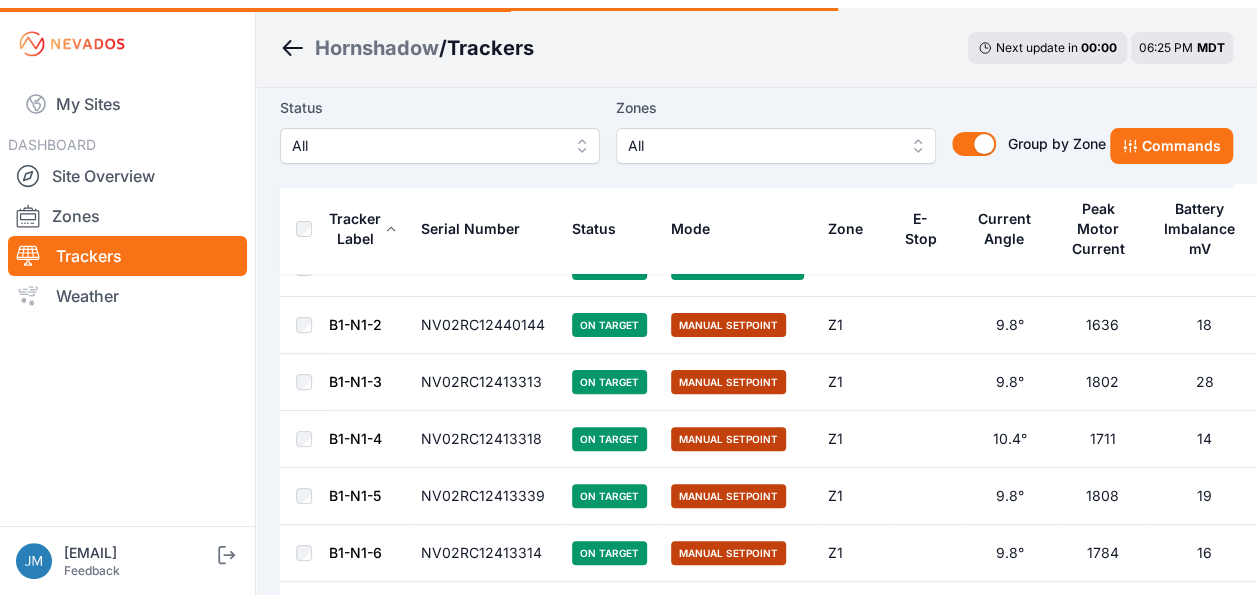 scroll, scrollTop: 0, scrollLeft: 0, axis: both 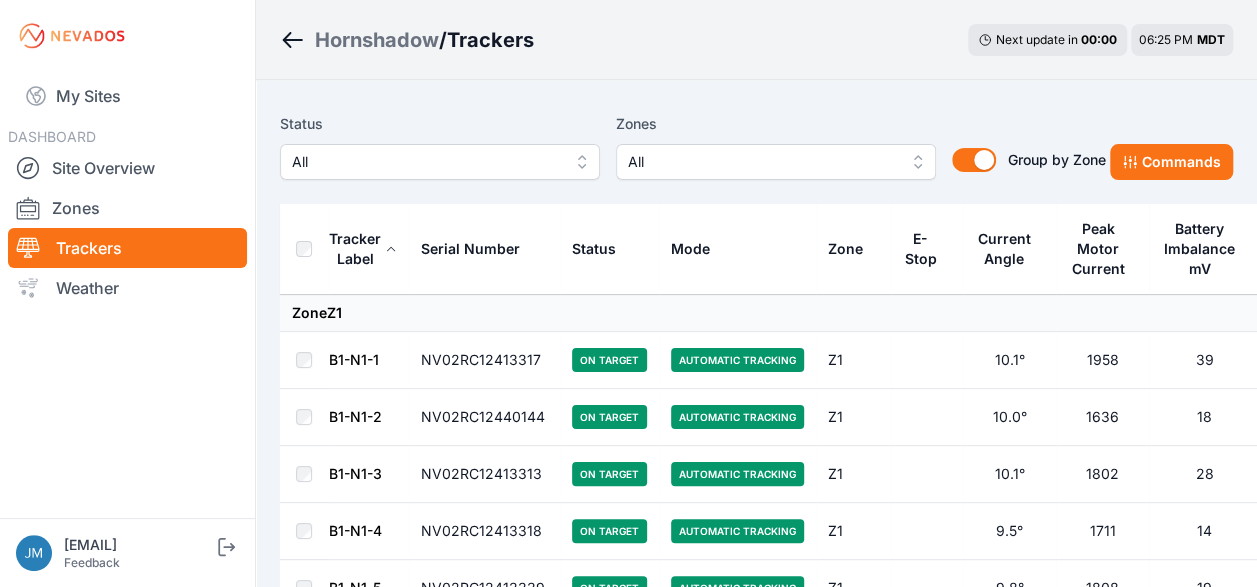 click on "B1-N1-1" at bounding box center (354, 359) 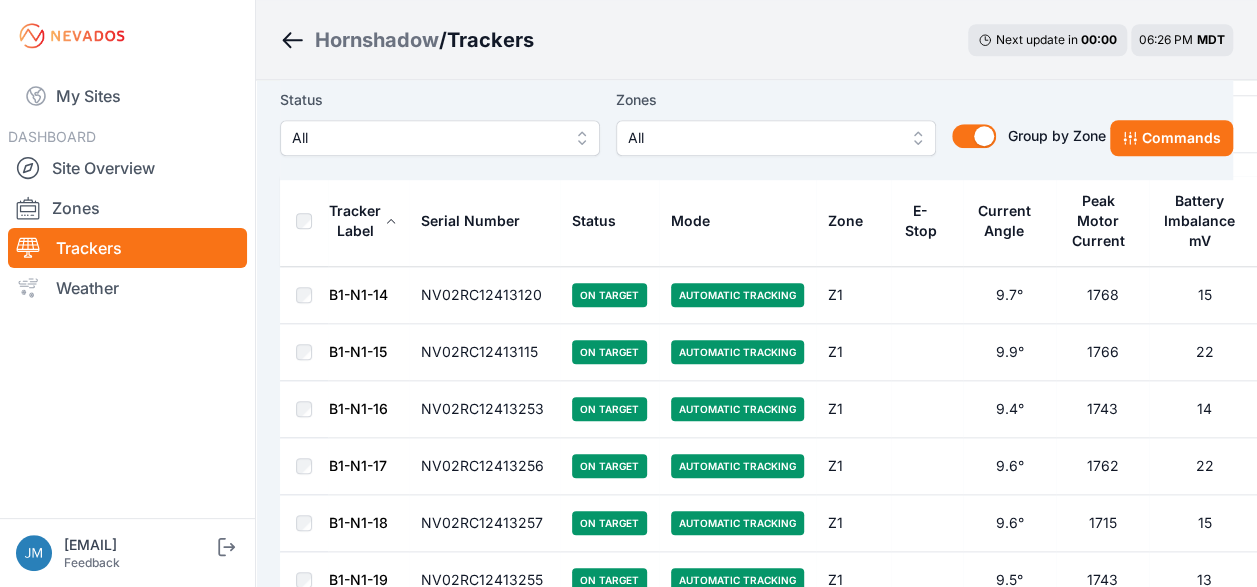 scroll, scrollTop: 900, scrollLeft: 0, axis: vertical 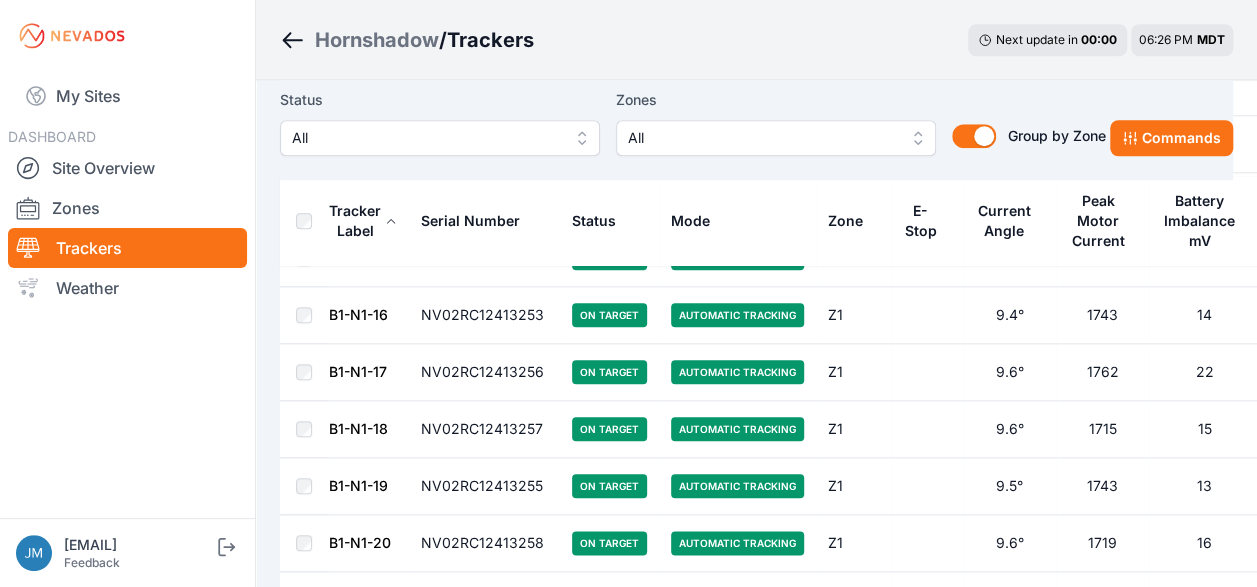 click on "B1-N1-17" at bounding box center [358, 371] 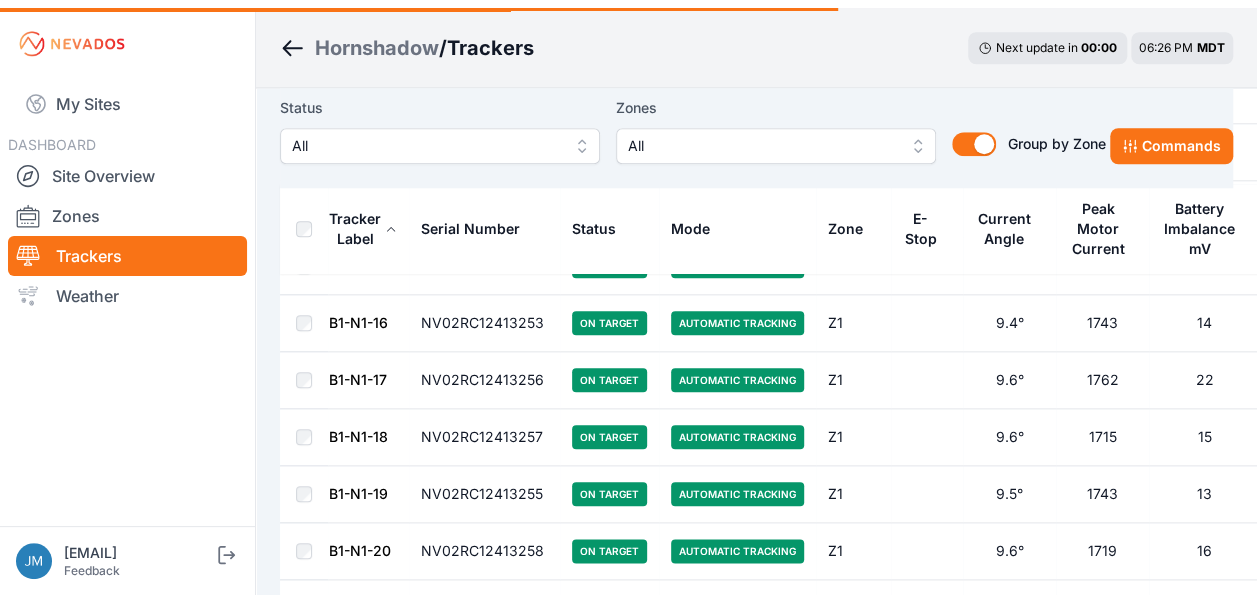 scroll, scrollTop: 0, scrollLeft: 0, axis: both 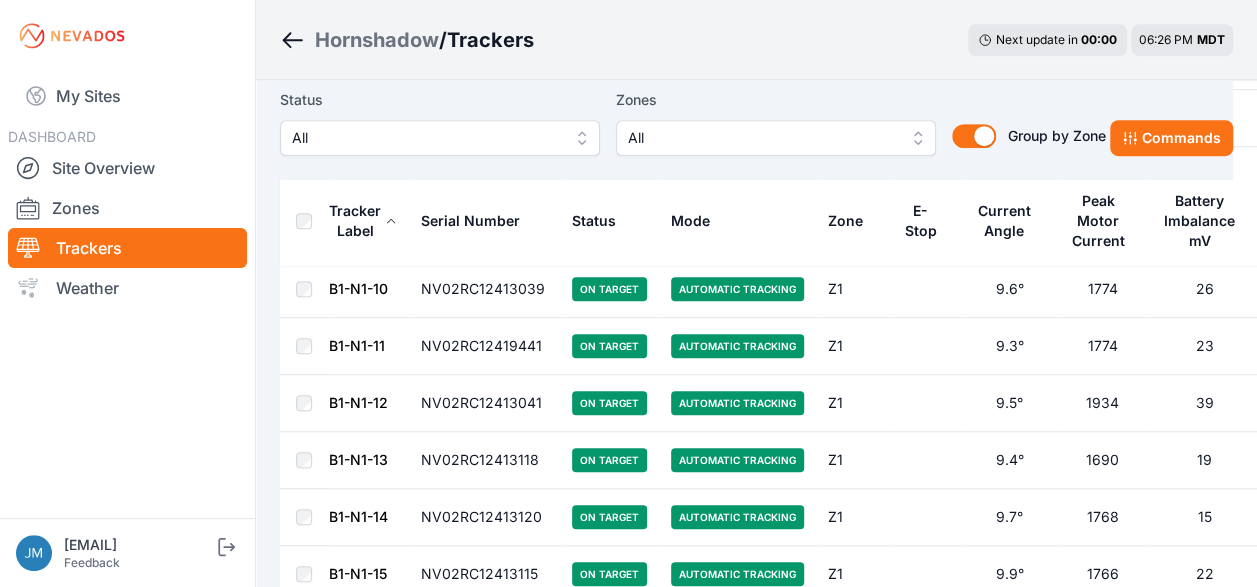 click on "B1-N1-12" at bounding box center [358, 402] 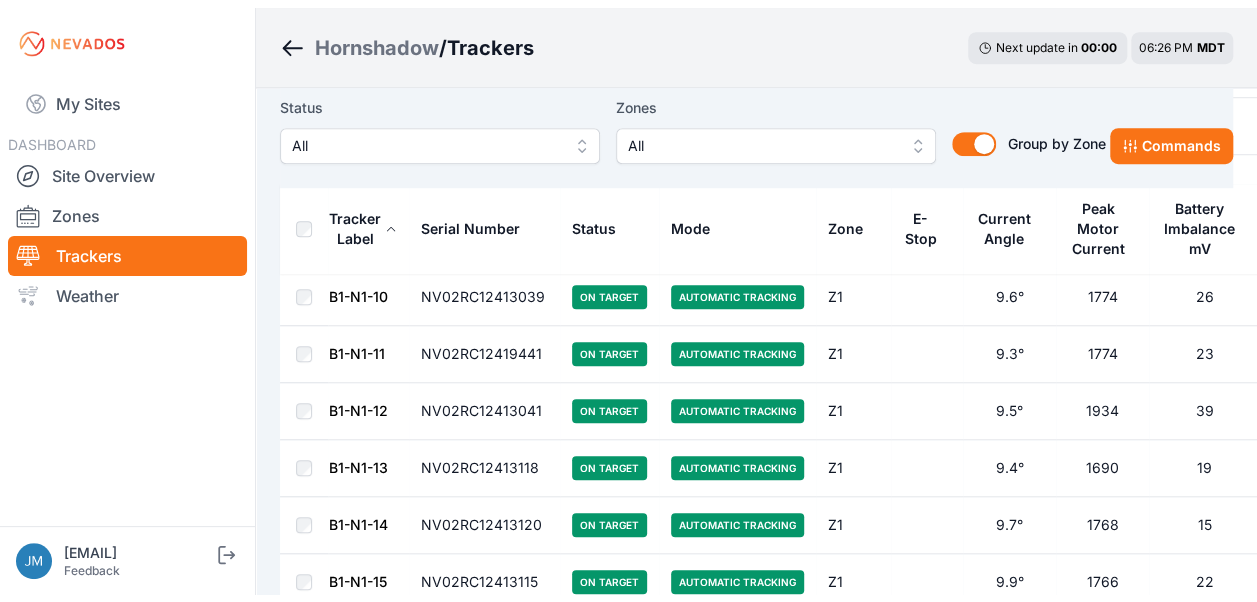 scroll, scrollTop: 0, scrollLeft: 0, axis: both 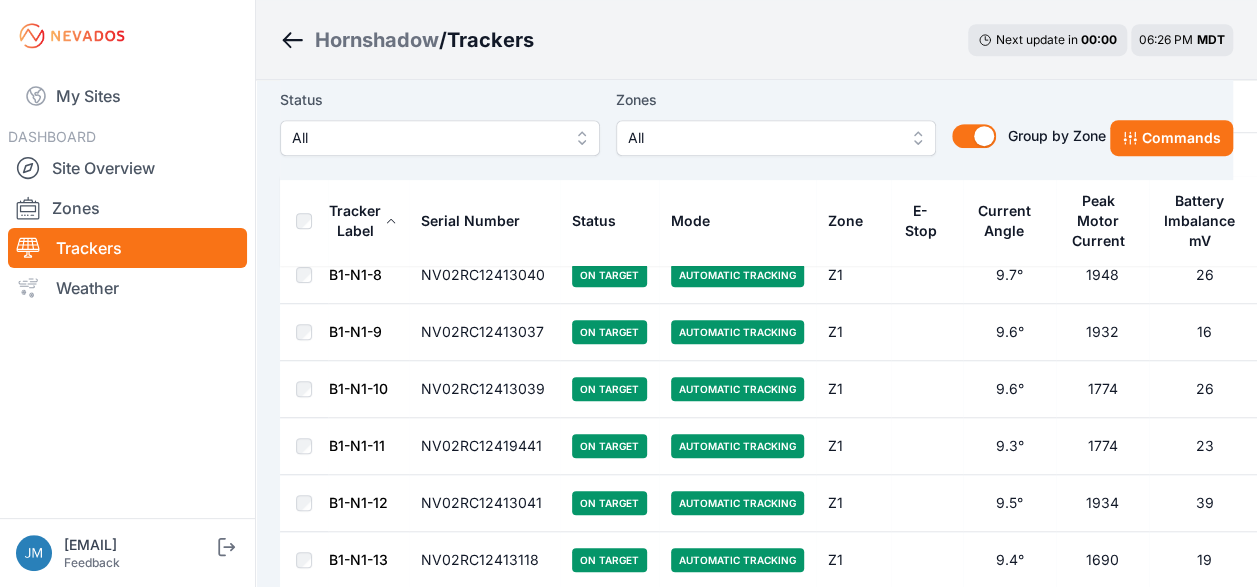 click on "B1-N1-10" at bounding box center [358, 388] 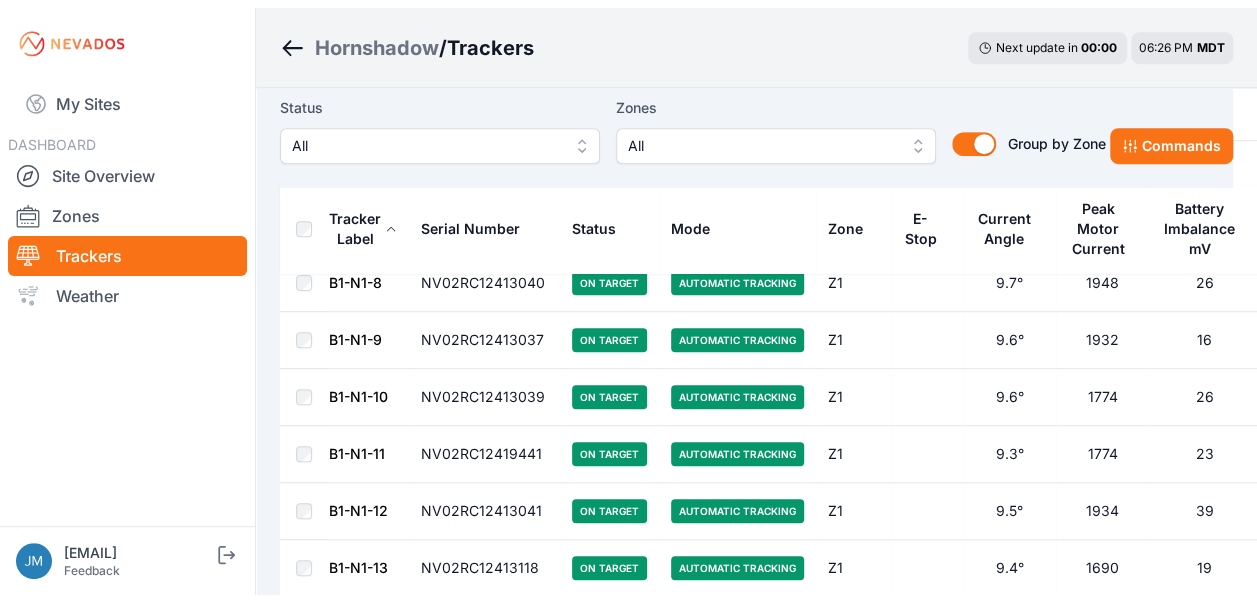 scroll, scrollTop: 0, scrollLeft: 0, axis: both 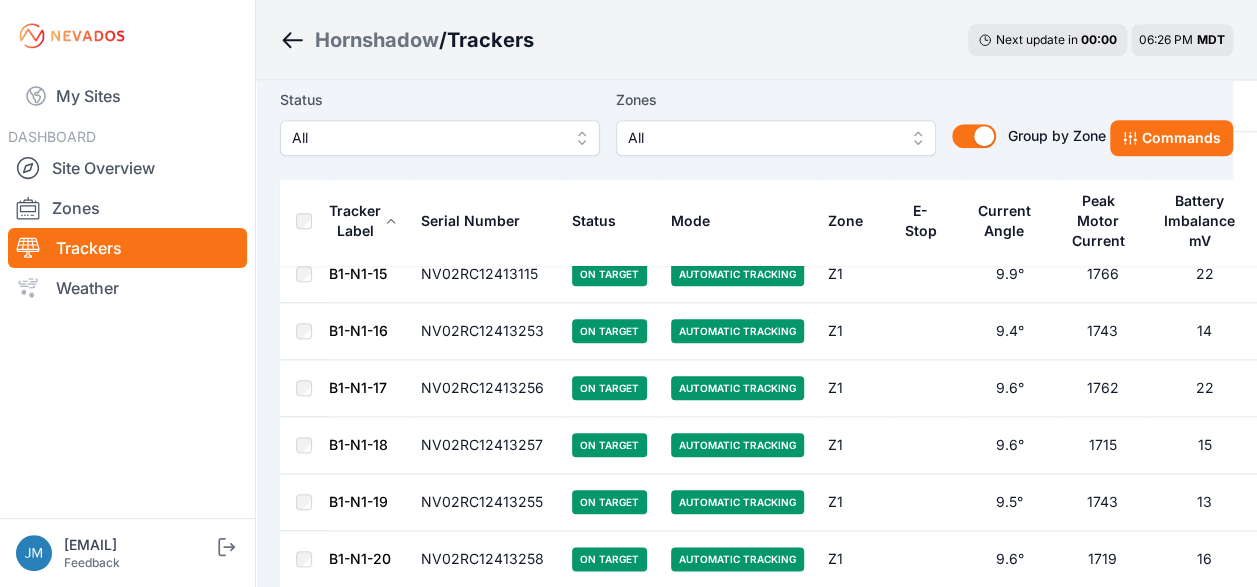 click on "B1-N1-18" at bounding box center [358, 444] 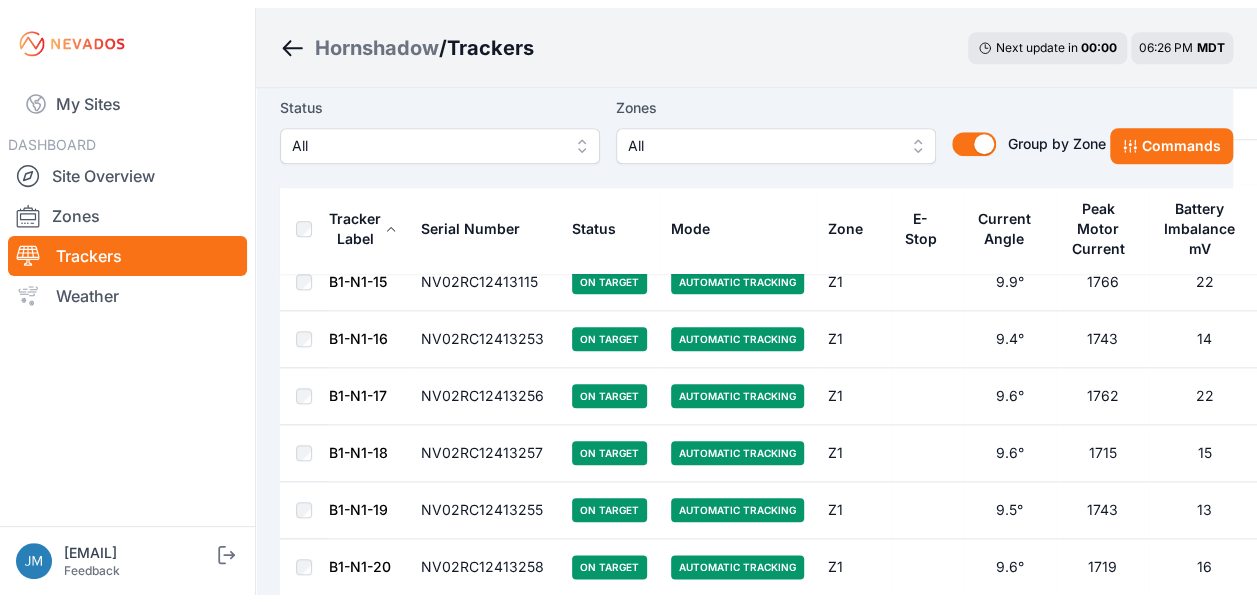 scroll, scrollTop: 0, scrollLeft: 0, axis: both 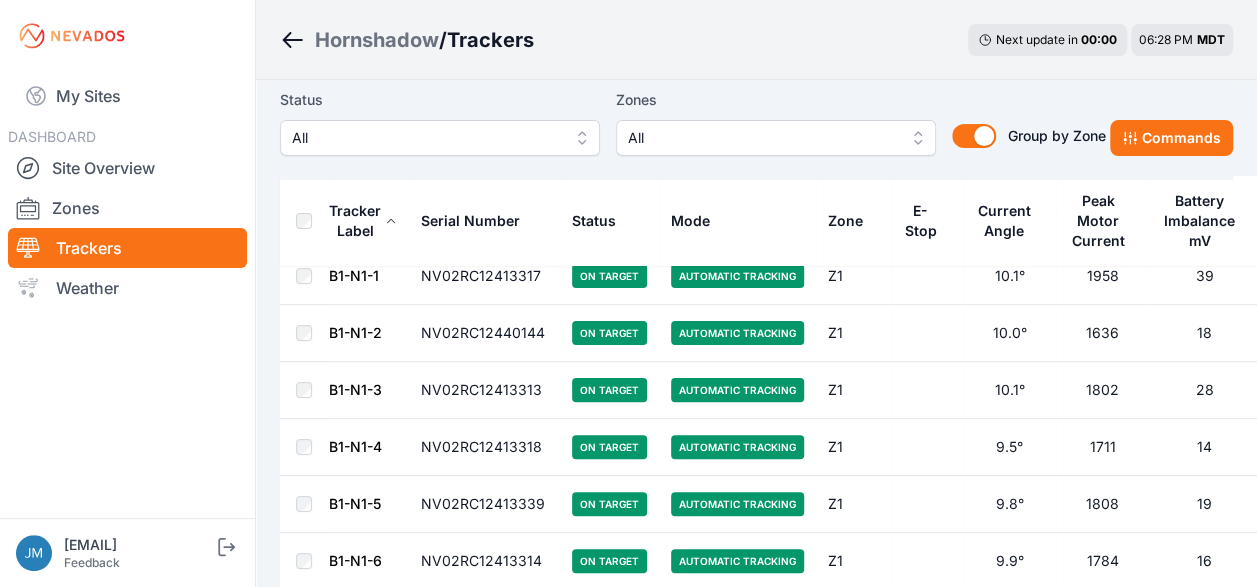 click on "B1-N1-2" at bounding box center (355, 332) 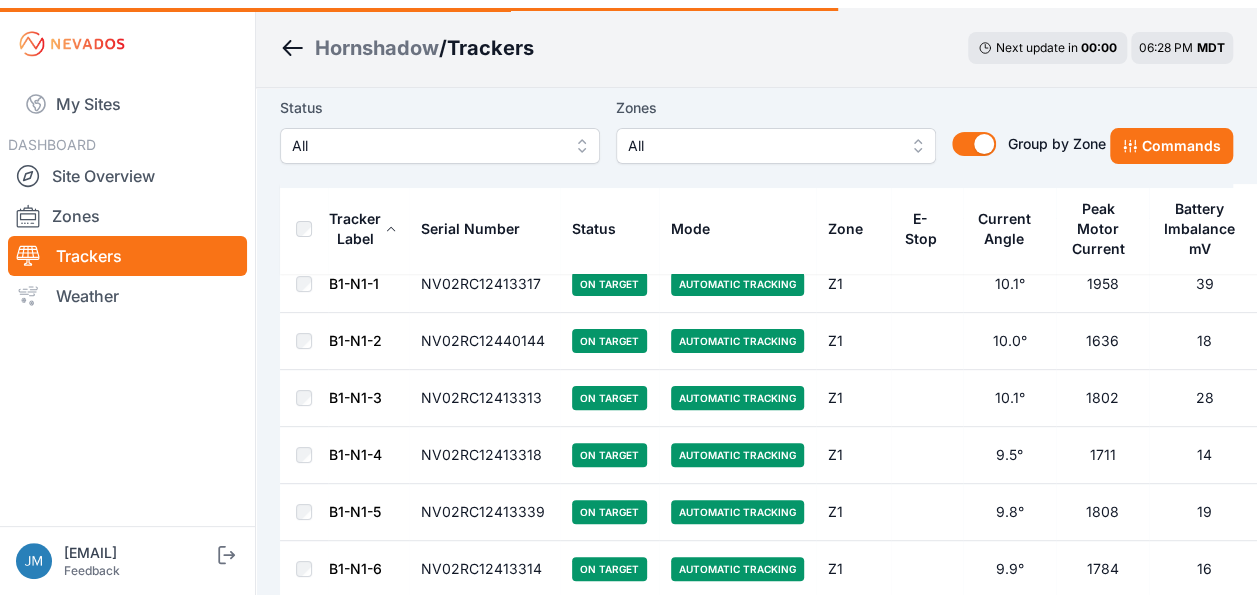 scroll, scrollTop: 0, scrollLeft: 0, axis: both 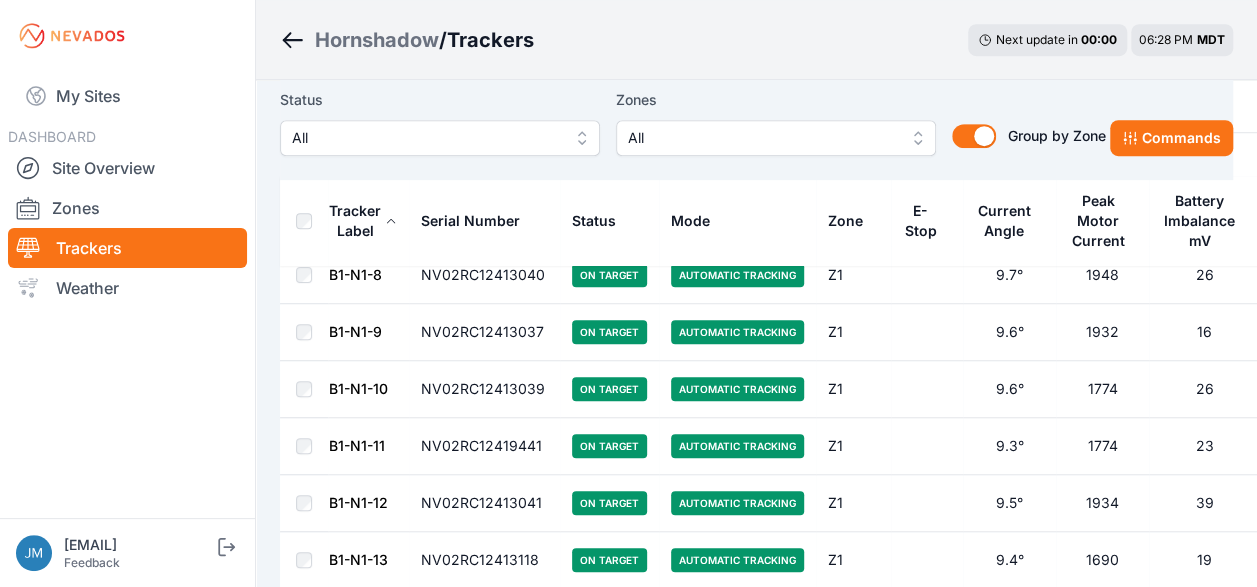 click on "B1-N1-9" at bounding box center (355, 331) 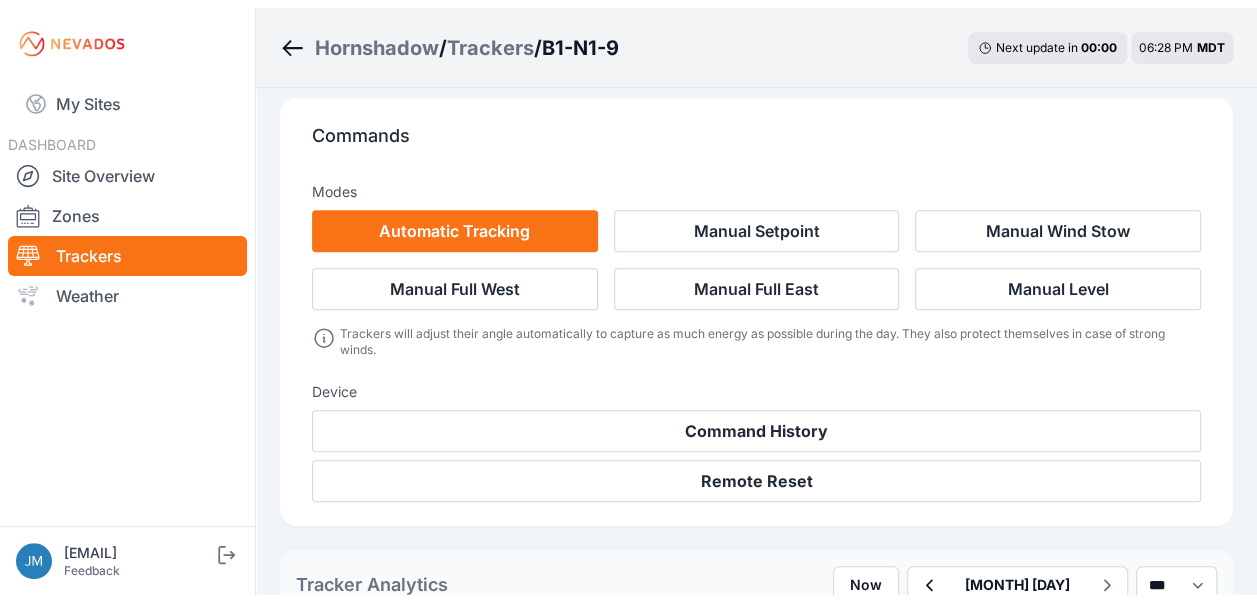 scroll, scrollTop: 0, scrollLeft: 0, axis: both 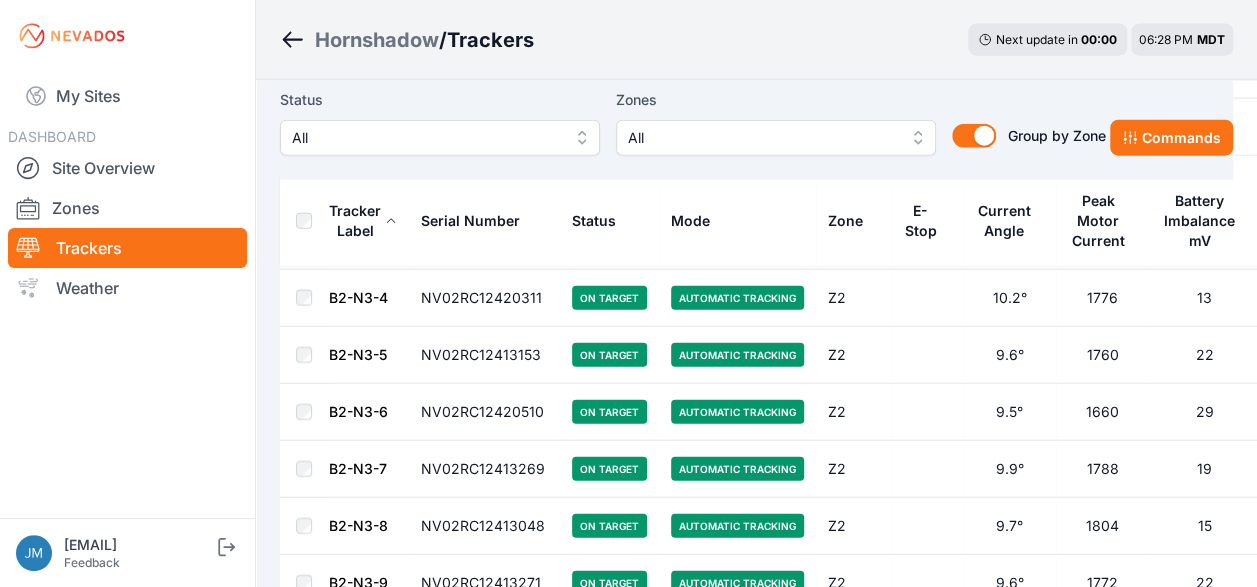 click on "B2-N3-7" at bounding box center [358, 468] 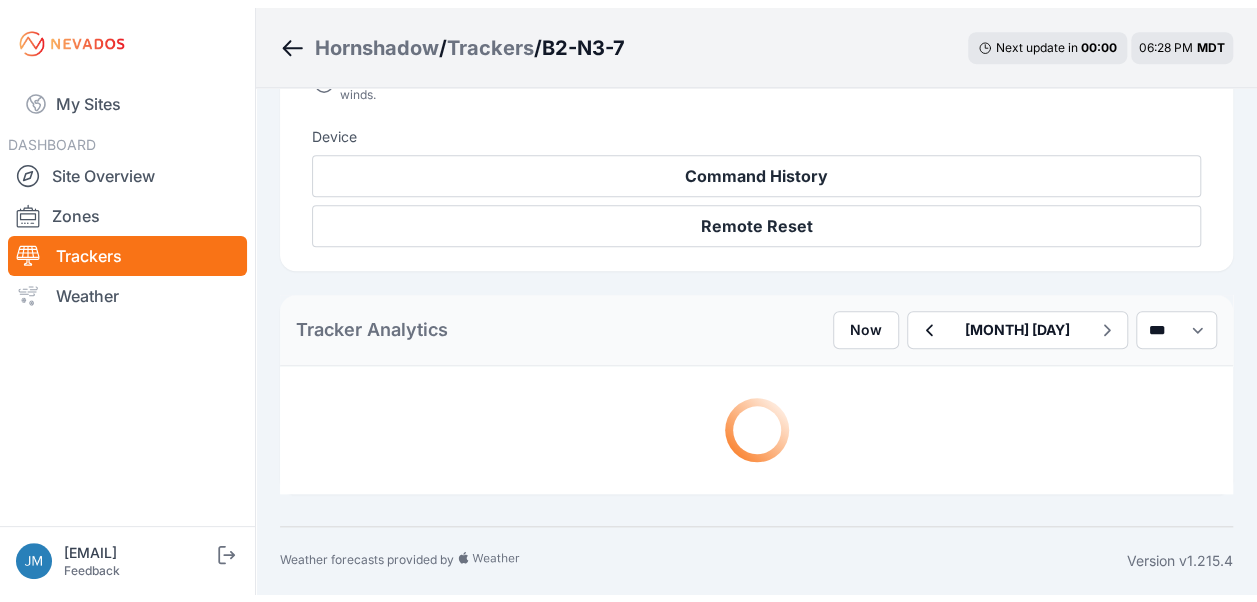 scroll, scrollTop: 0, scrollLeft: 0, axis: both 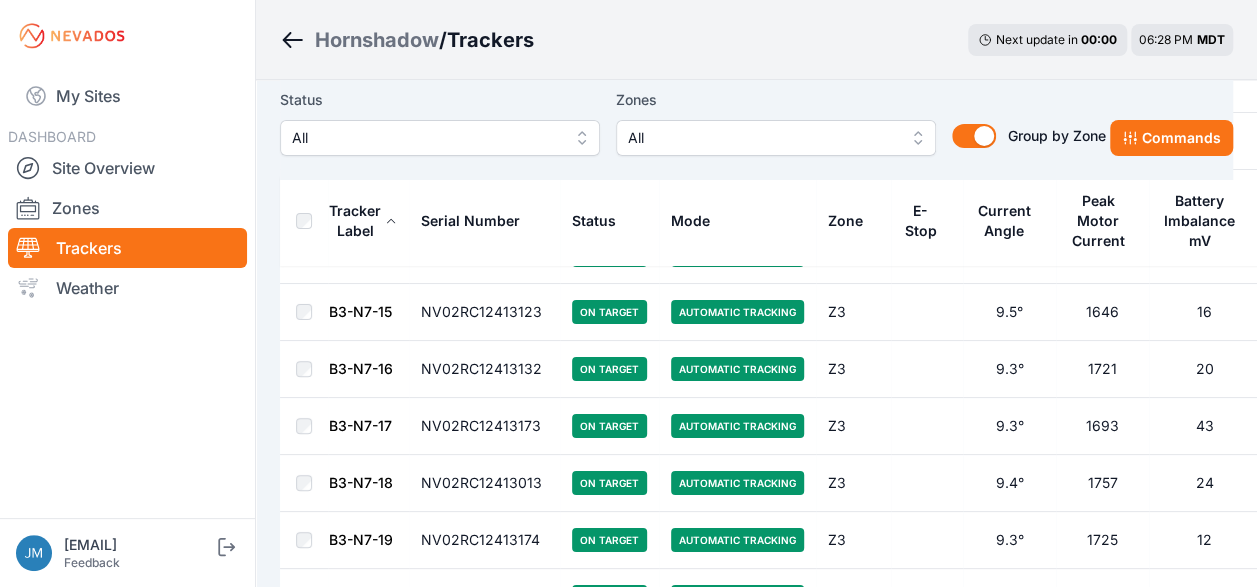 click on "B3-N7-18" at bounding box center [361, 482] 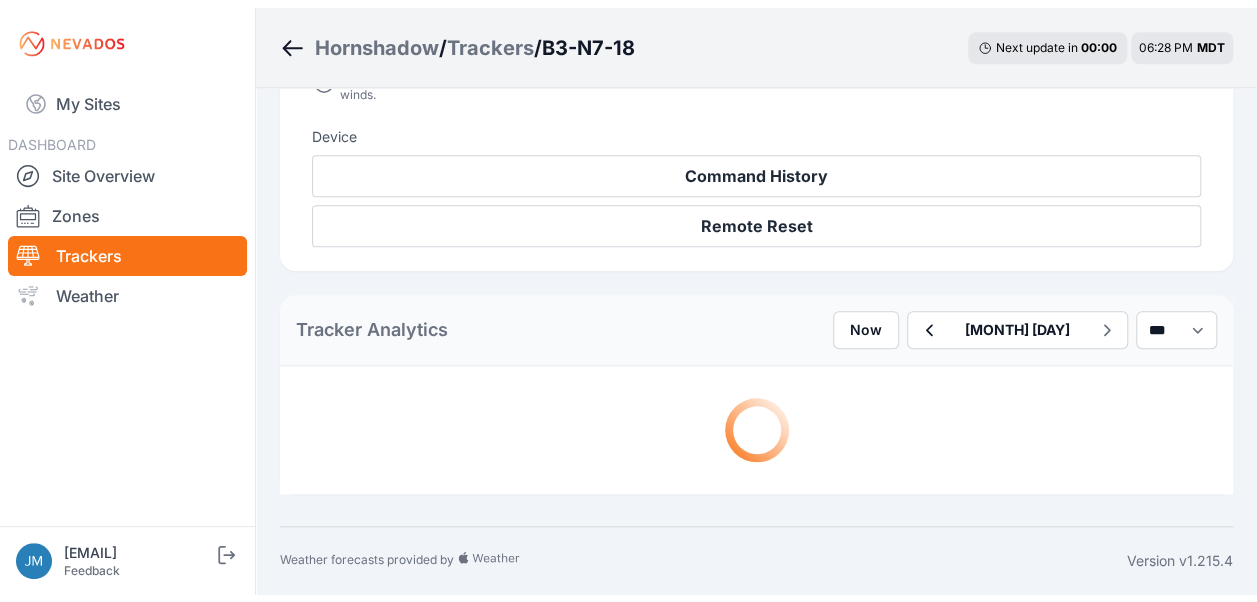 scroll, scrollTop: 0, scrollLeft: 0, axis: both 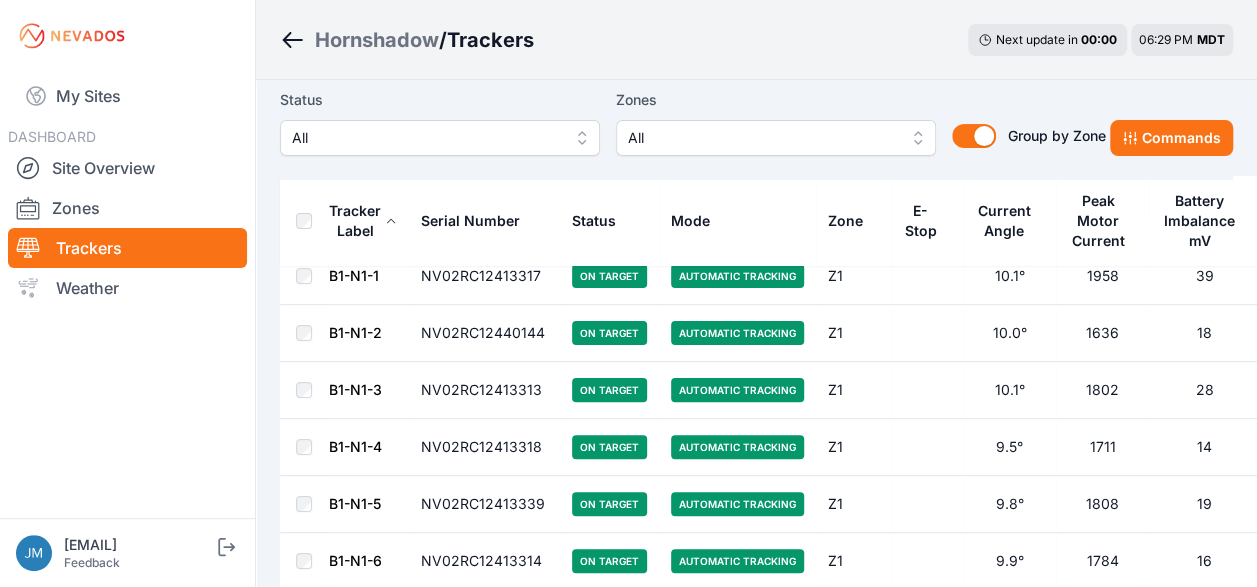 click on "B1-N1-2" at bounding box center (355, 332) 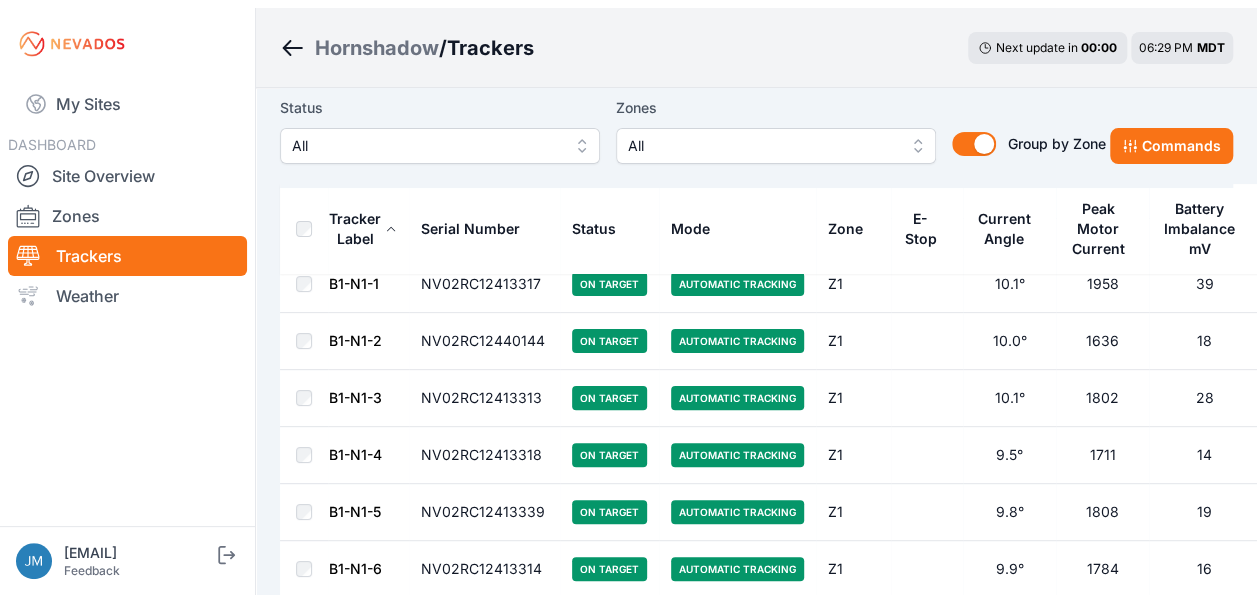 scroll, scrollTop: 0, scrollLeft: 0, axis: both 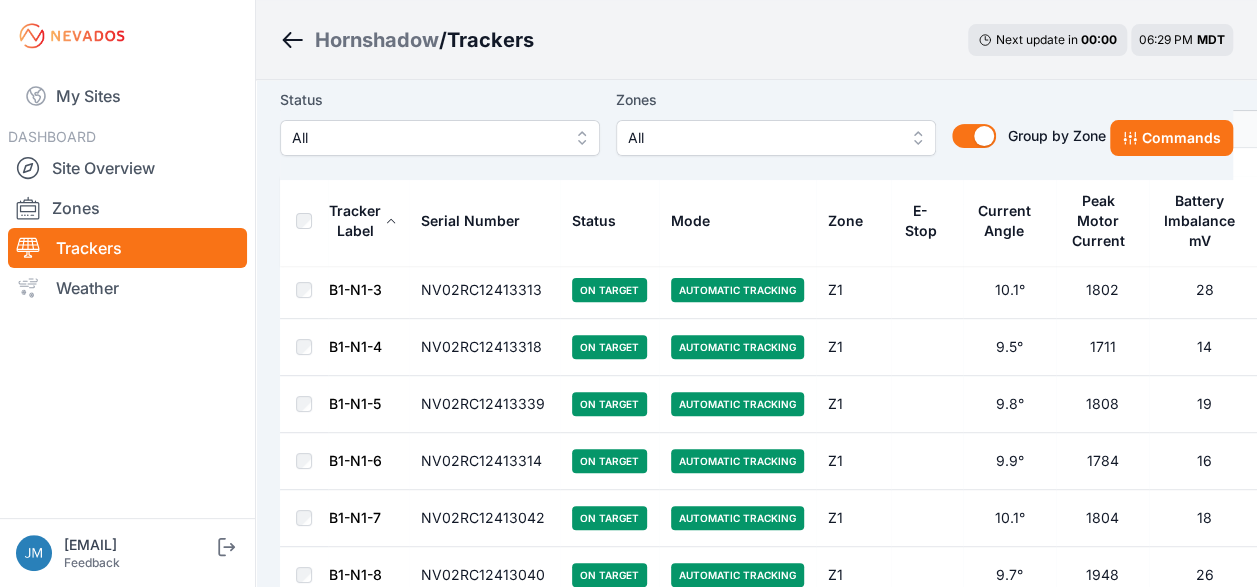 click on "B1-N1-4" at bounding box center (355, 346) 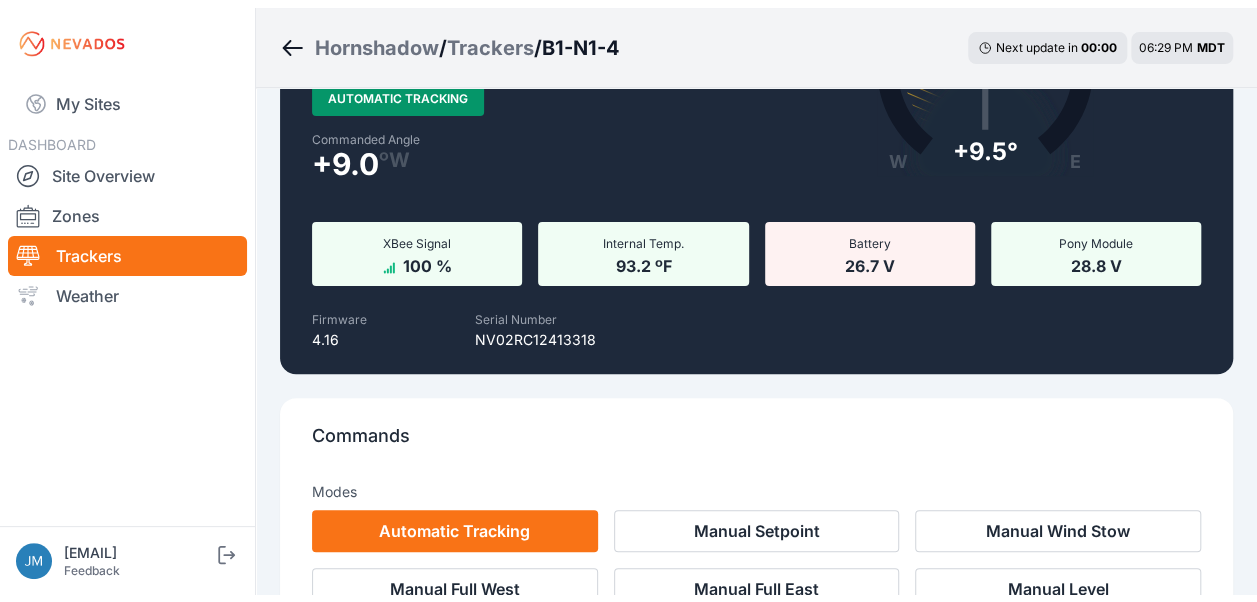 scroll, scrollTop: 0, scrollLeft: 0, axis: both 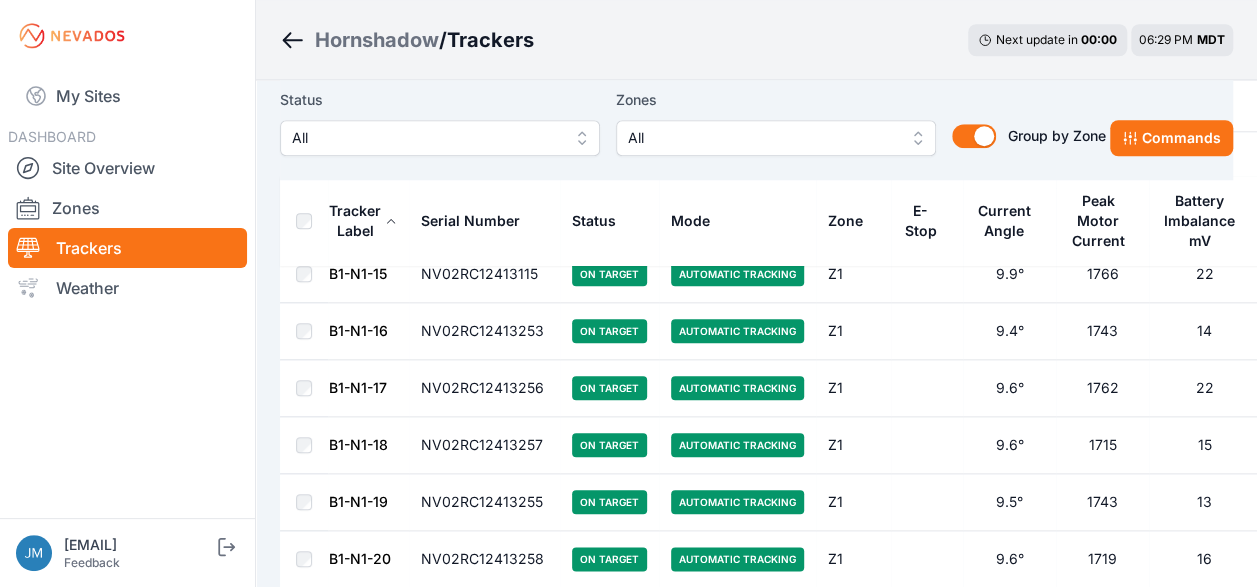 click on "B1-N1-16" at bounding box center [358, 330] 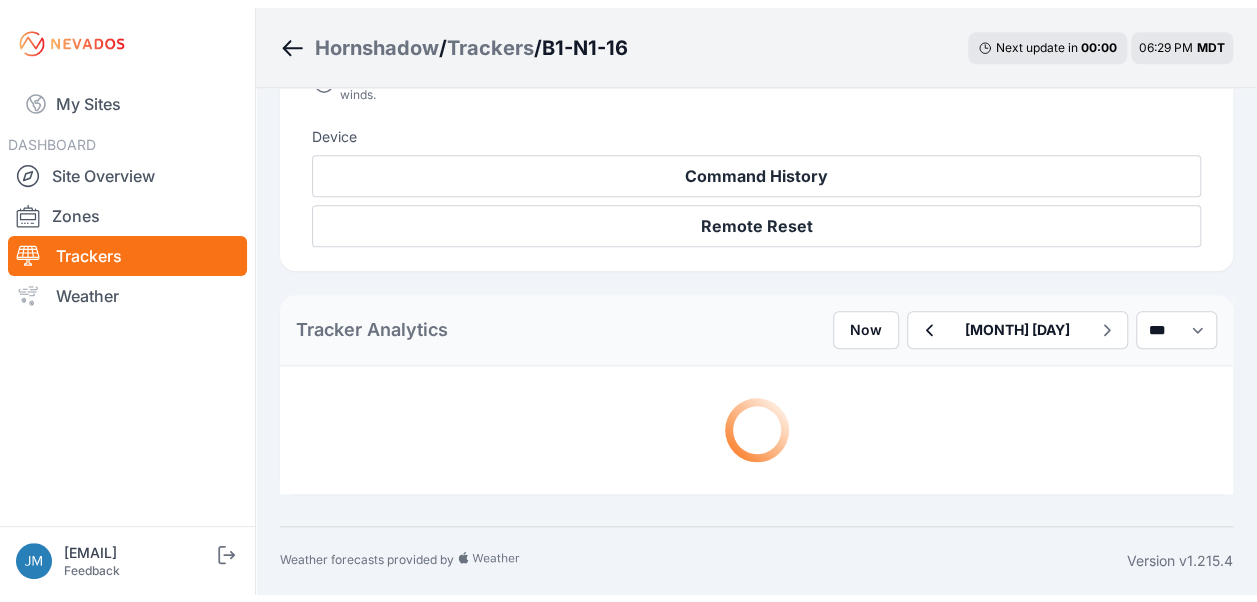 scroll, scrollTop: 0, scrollLeft: 0, axis: both 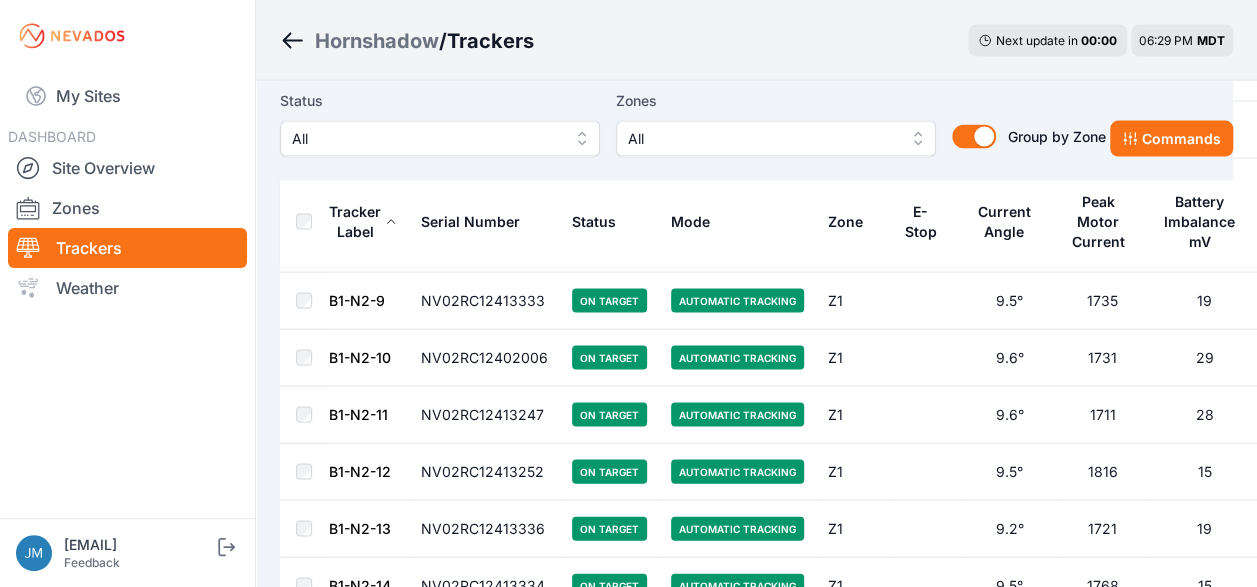 click on "B1-N2-11" at bounding box center (358, 413) 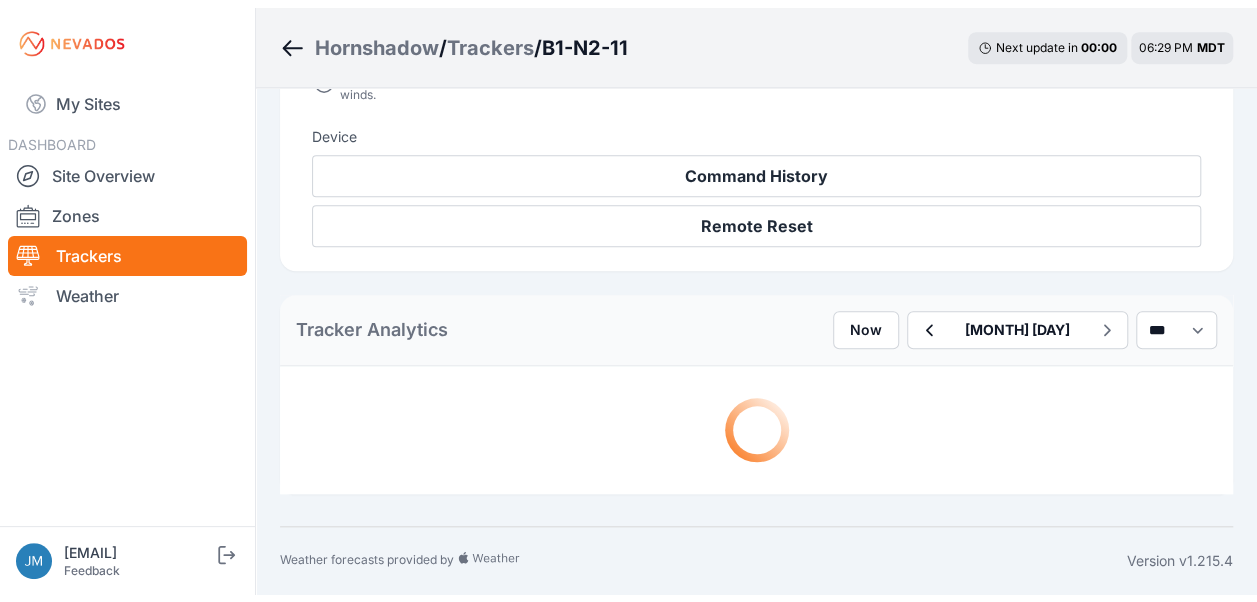 scroll, scrollTop: 0, scrollLeft: 0, axis: both 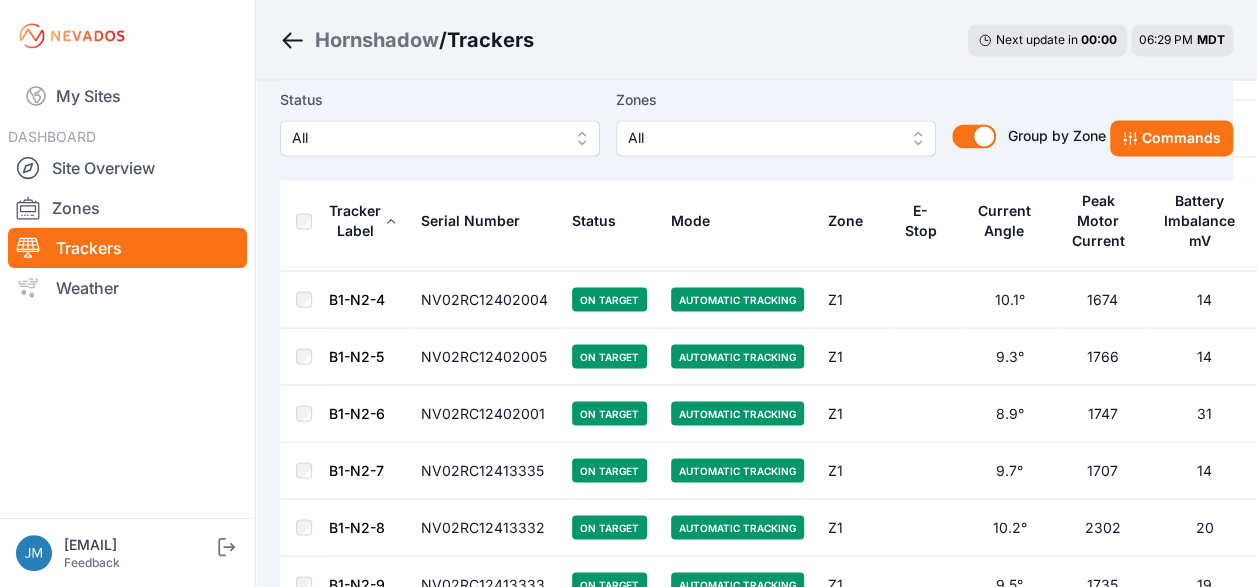 click on "B1-N2-7" at bounding box center [356, 469] 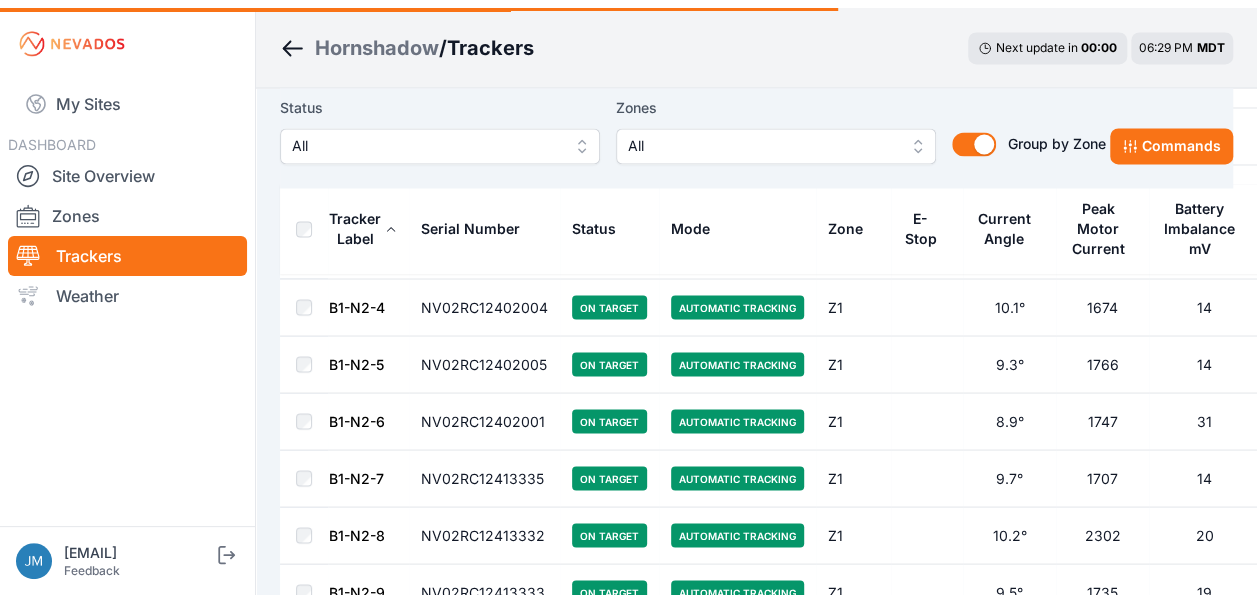 scroll, scrollTop: 0, scrollLeft: 0, axis: both 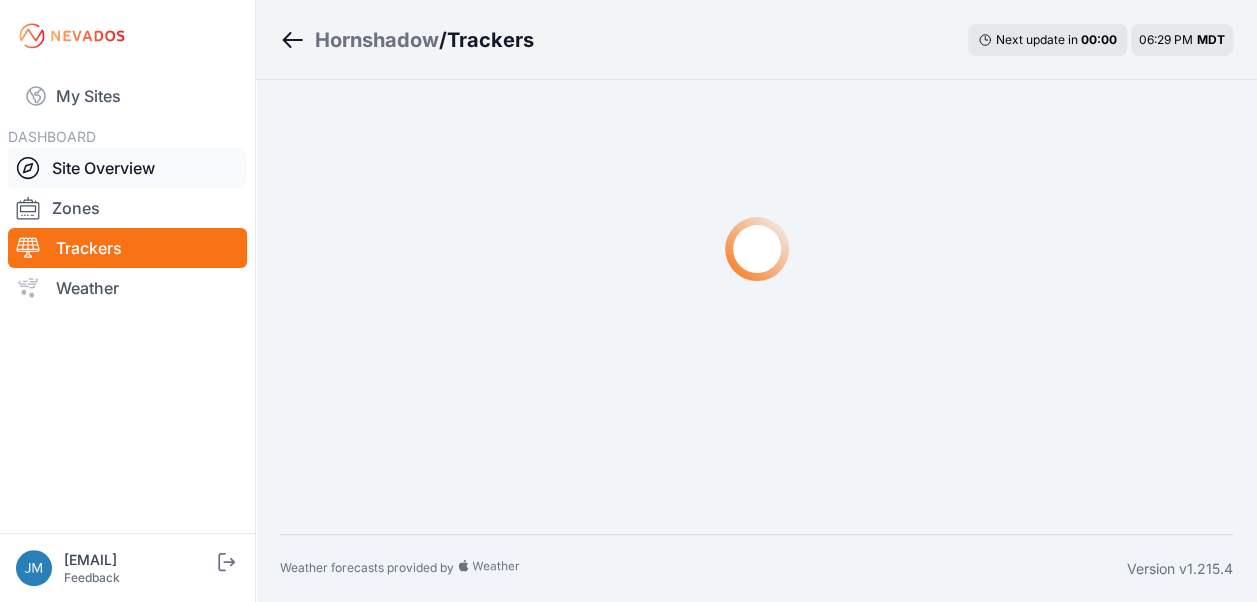 click on "Site Overview" at bounding box center (127, 168) 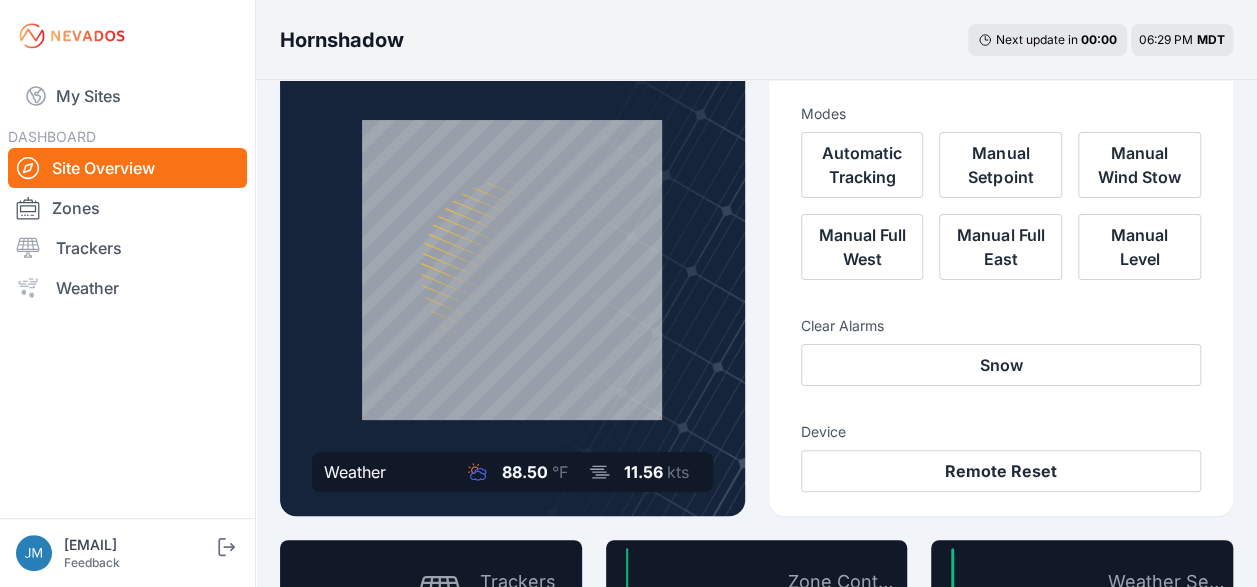 scroll, scrollTop: 0, scrollLeft: 0, axis: both 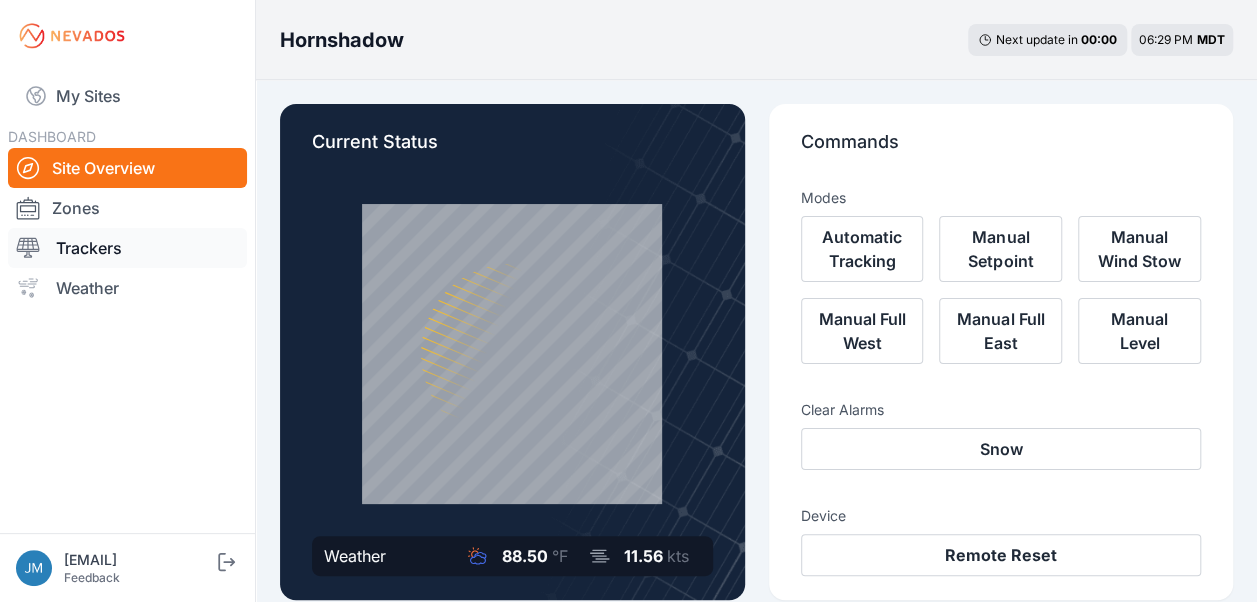 click on "Trackers" at bounding box center (127, 248) 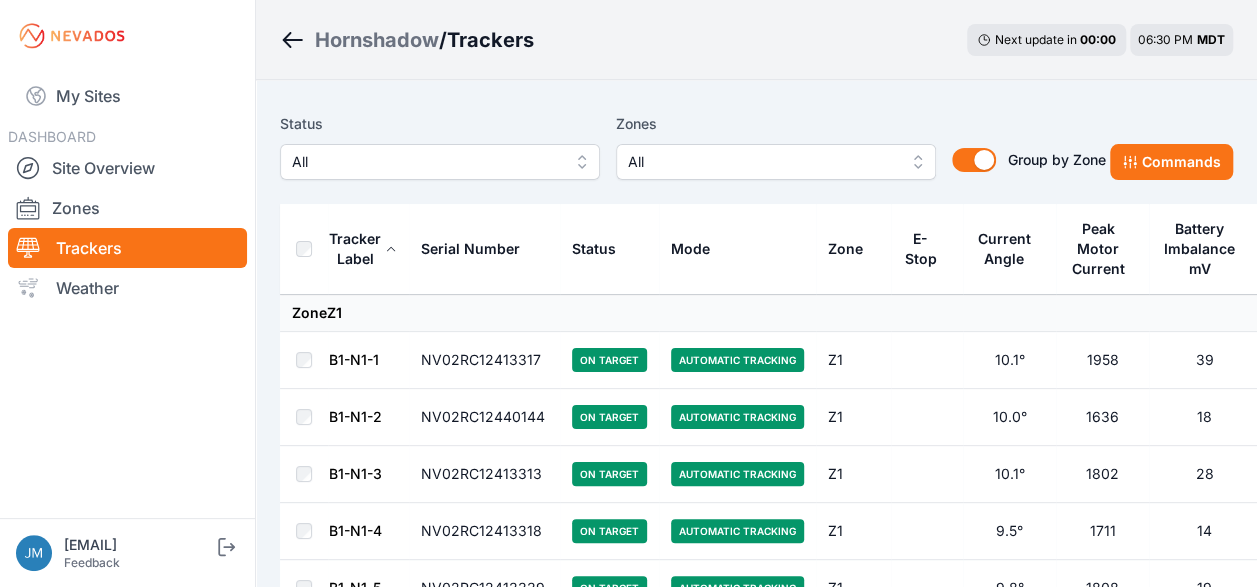 click on "B1-N1-1" at bounding box center (354, 359) 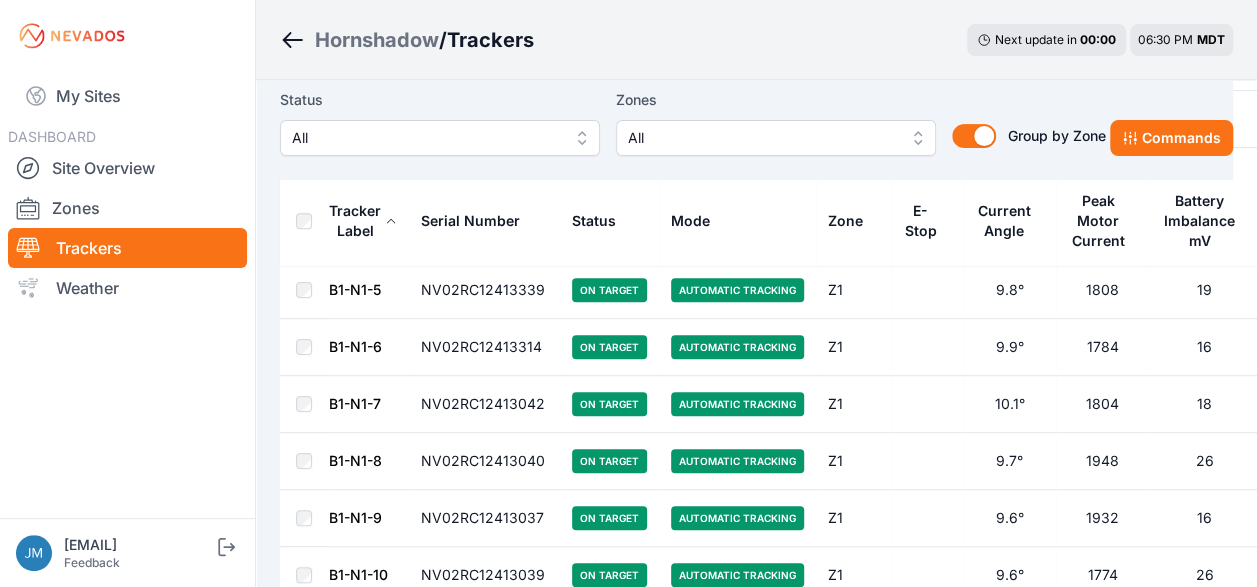 scroll, scrollTop: 300, scrollLeft: 0, axis: vertical 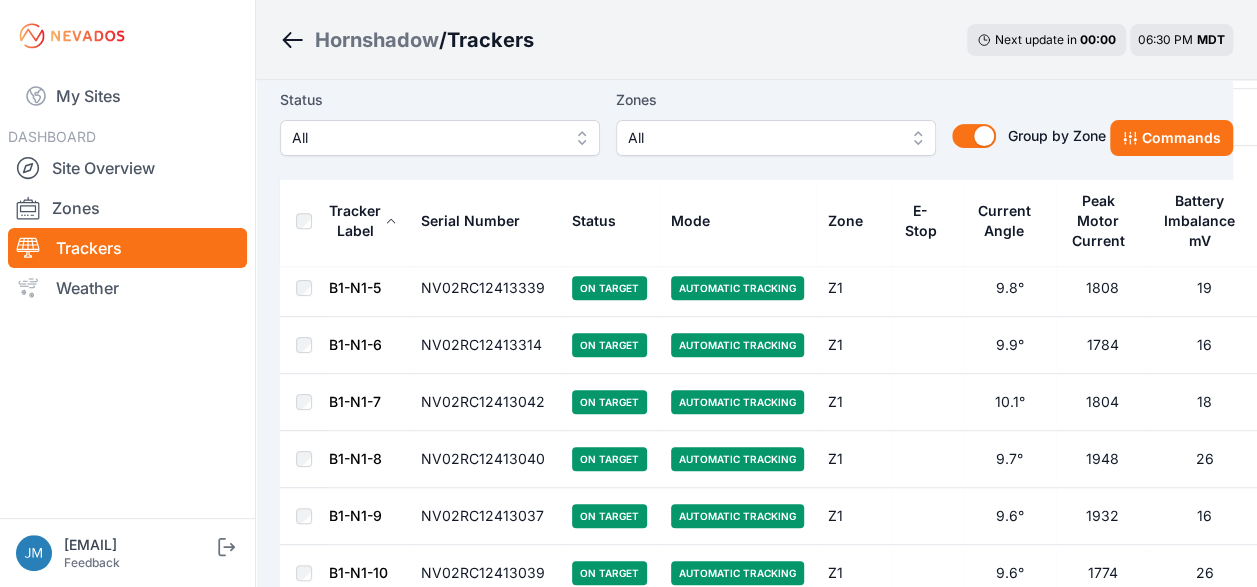 click on "B1-N1-7" at bounding box center (355, 401) 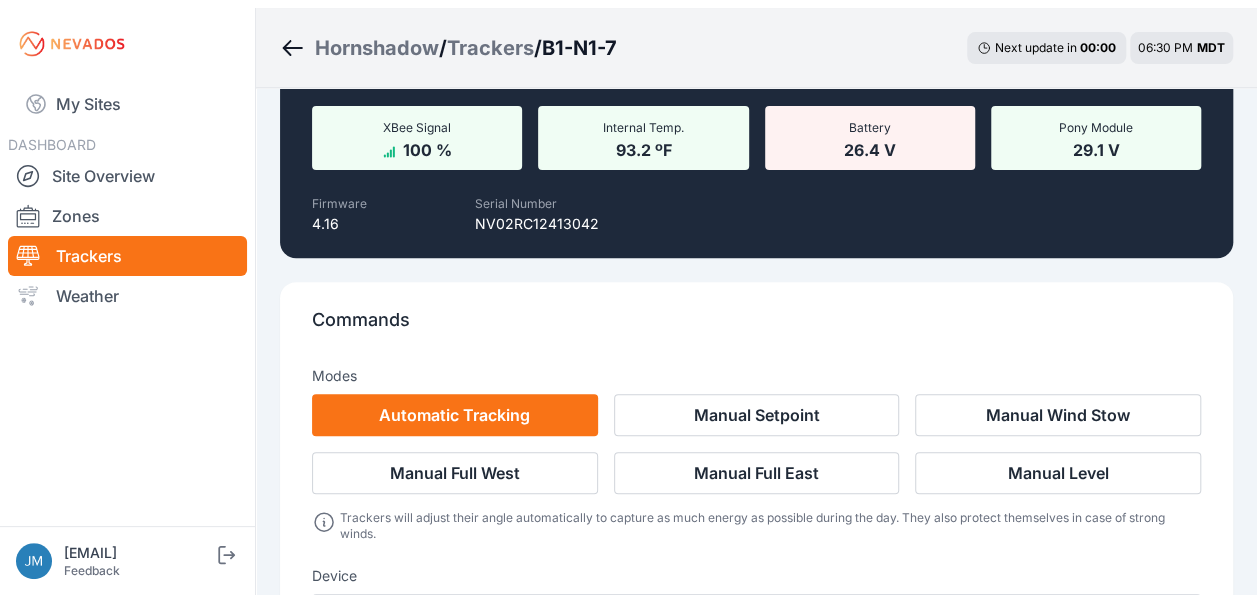 scroll, scrollTop: 0, scrollLeft: 0, axis: both 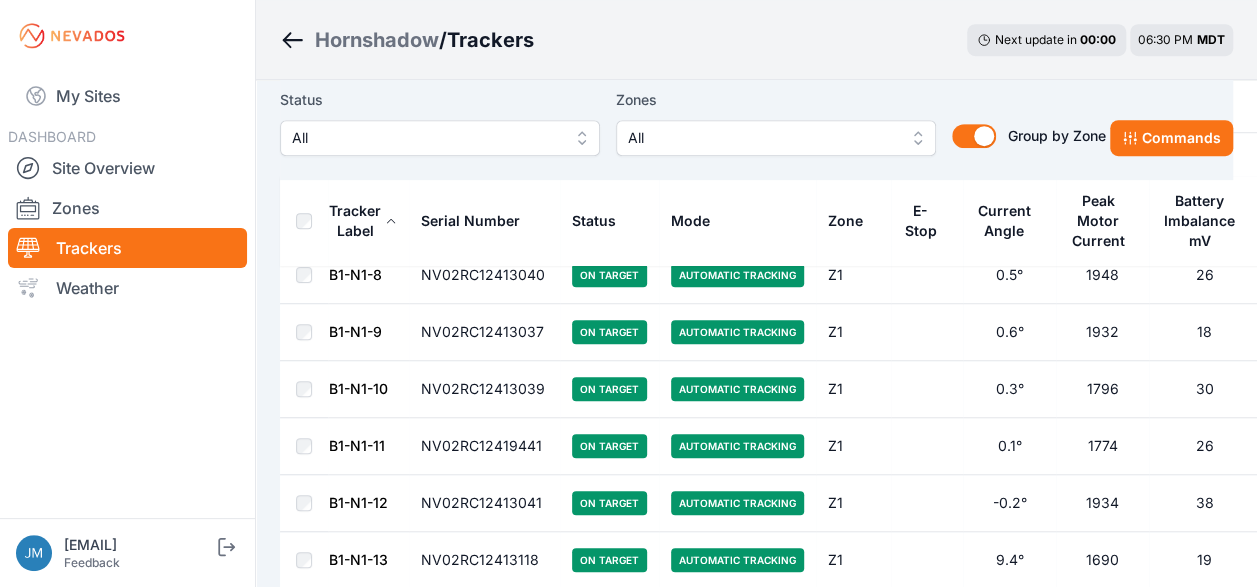click on "B1-N1-10" at bounding box center (358, 388) 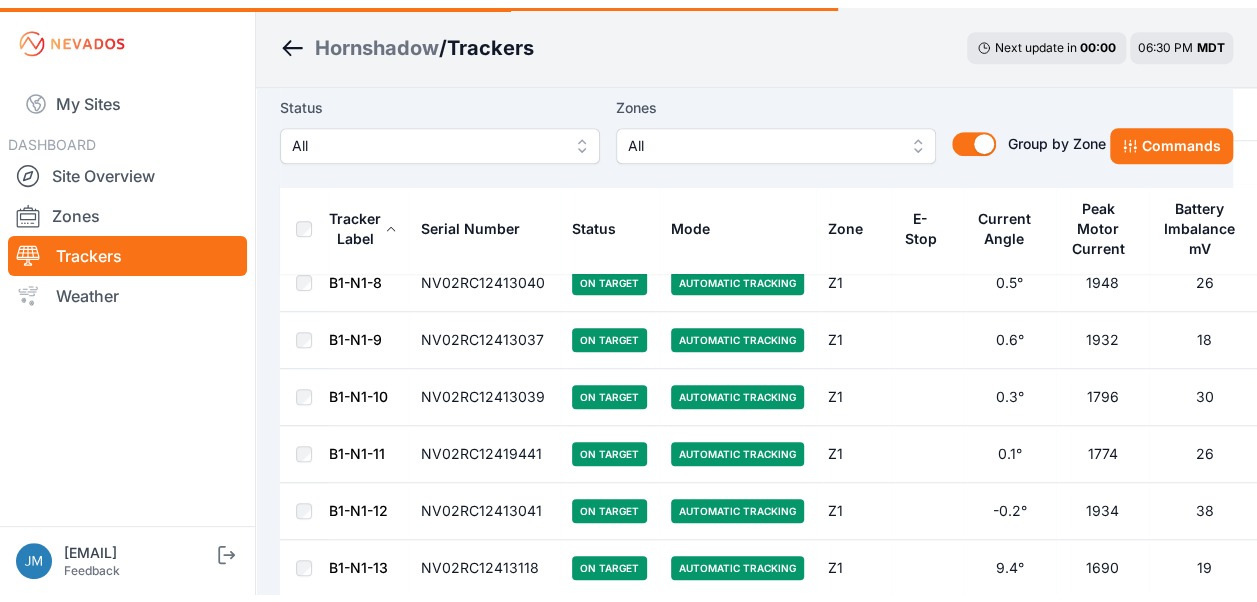 scroll, scrollTop: 0, scrollLeft: 0, axis: both 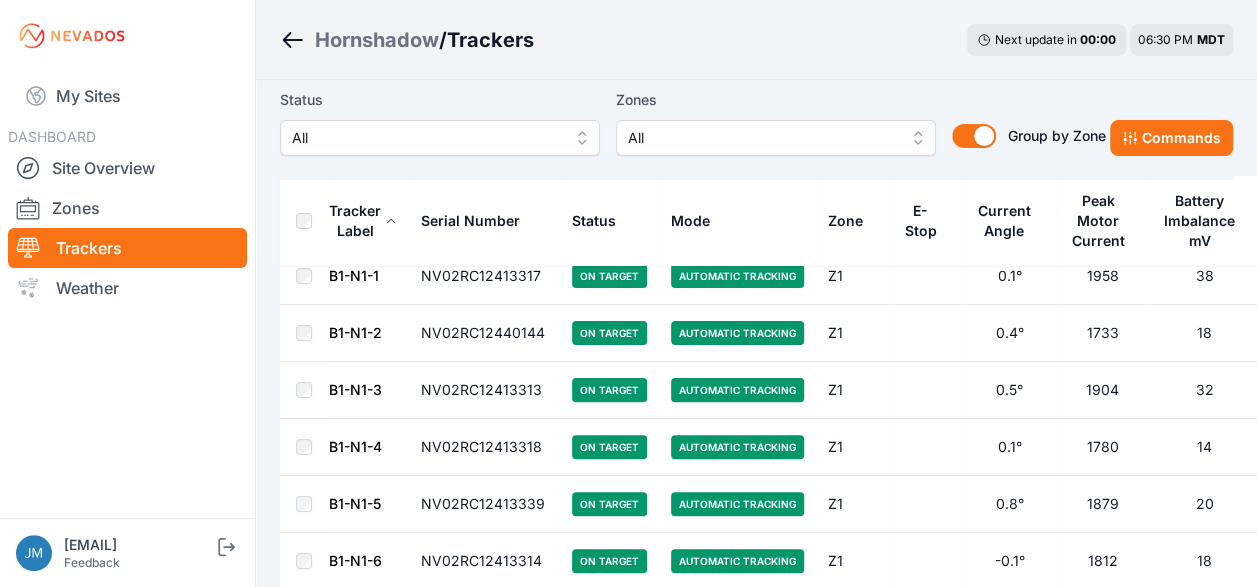 click on "B1-N1-1" at bounding box center [354, 275] 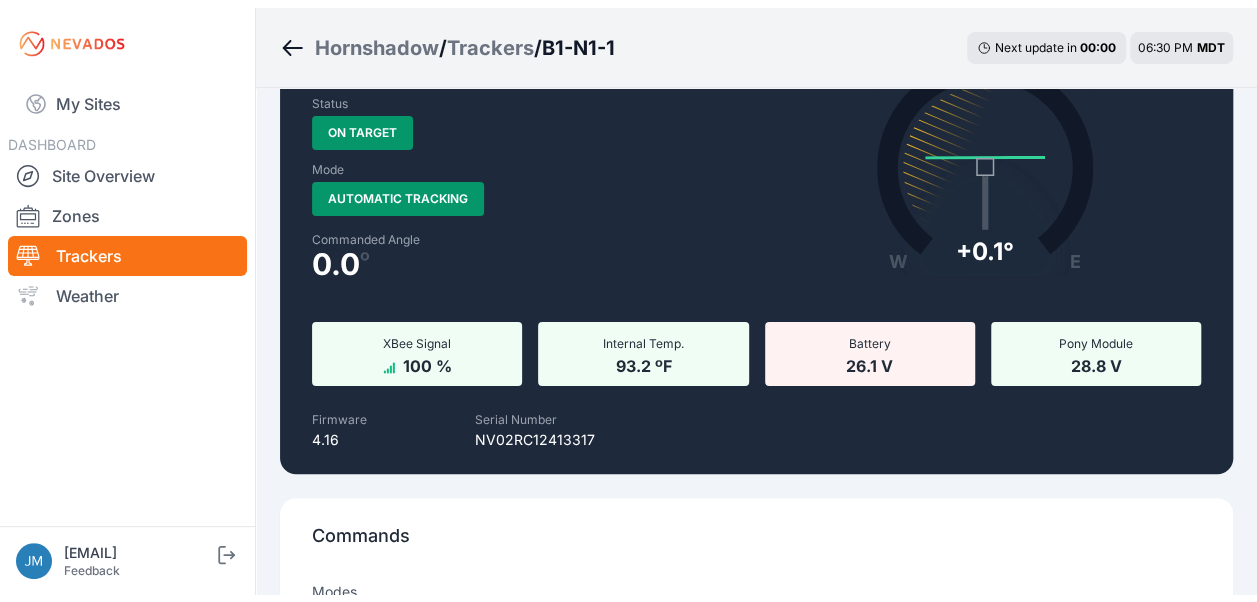 scroll, scrollTop: 0, scrollLeft: 0, axis: both 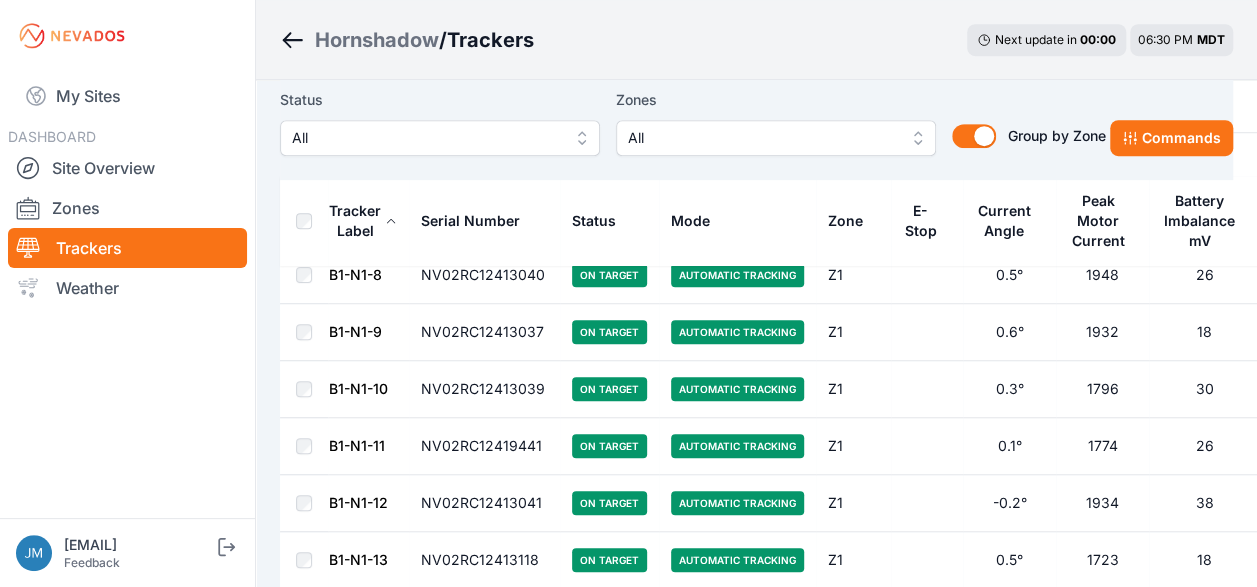 click on "B1-N1-10" at bounding box center [358, 388] 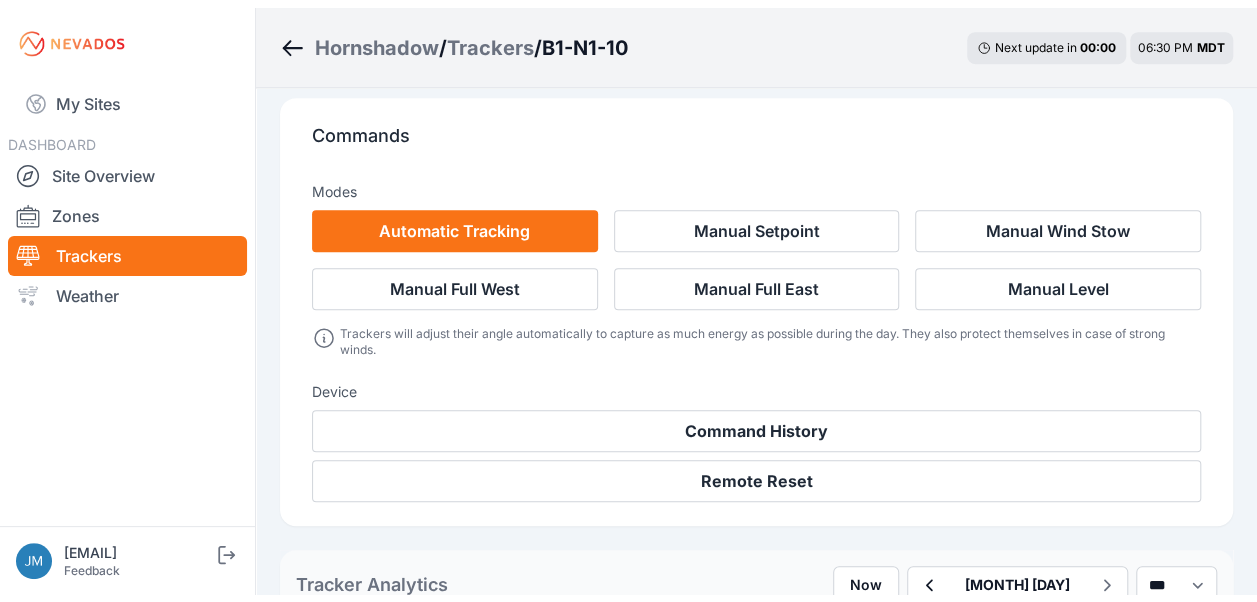 scroll, scrollTop: 0, scrollLeft: 0, axis: both 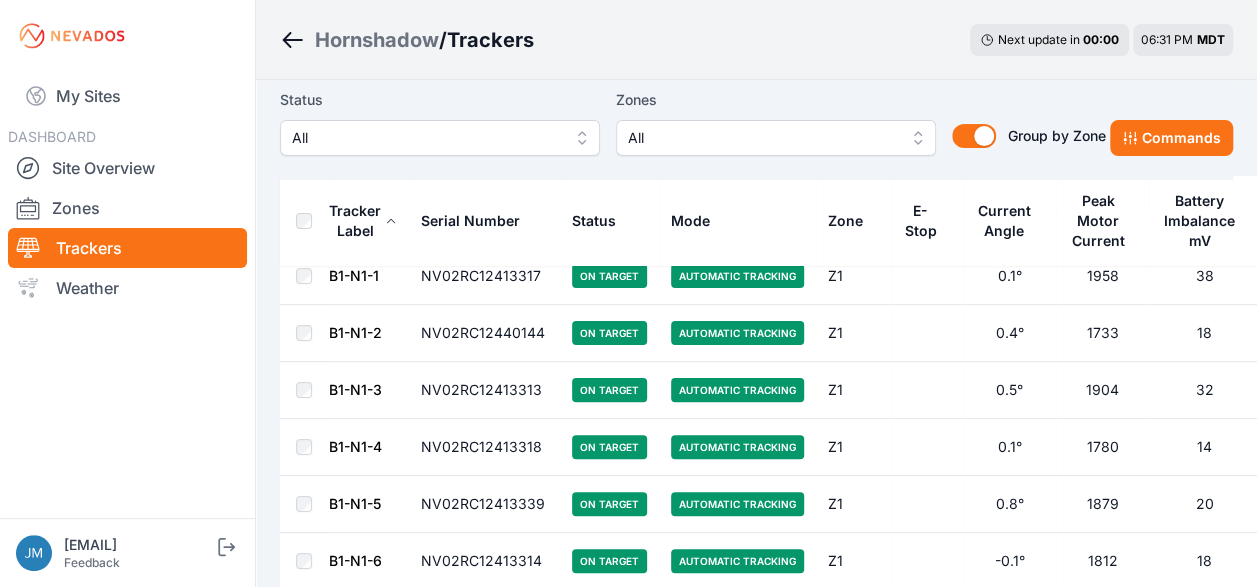 click on "B1-N1-3" at bounding box center [355, 389] 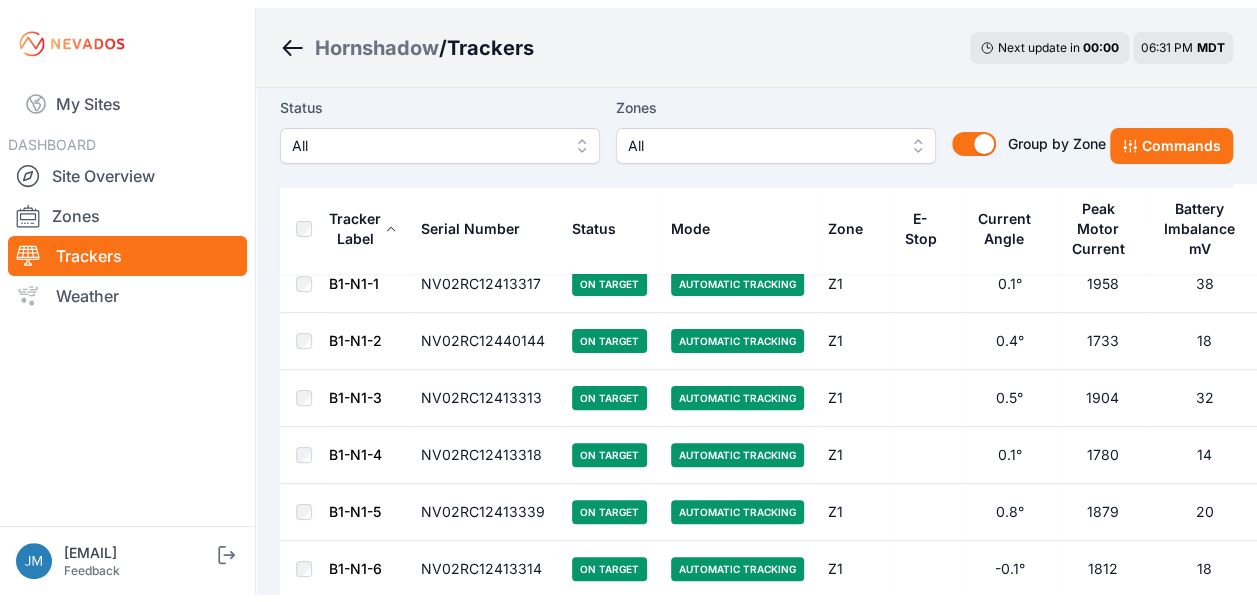 scroll, scrollTop: 0, scrollLeft: 0, axis: both 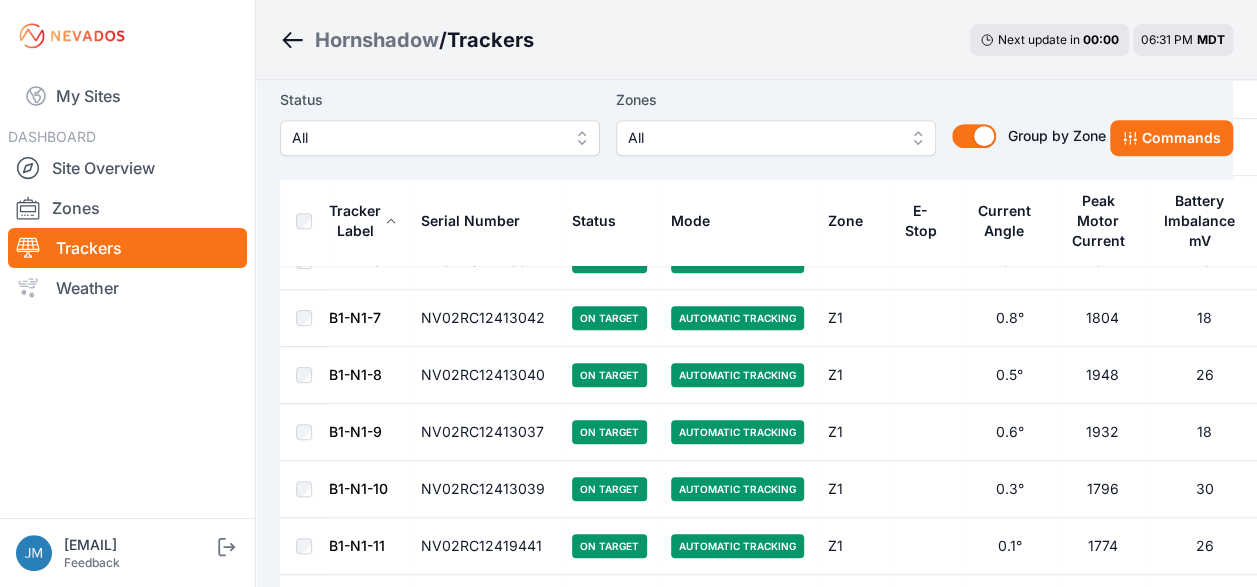 click on "B1-N1-8" at bounding box center (355, 374) 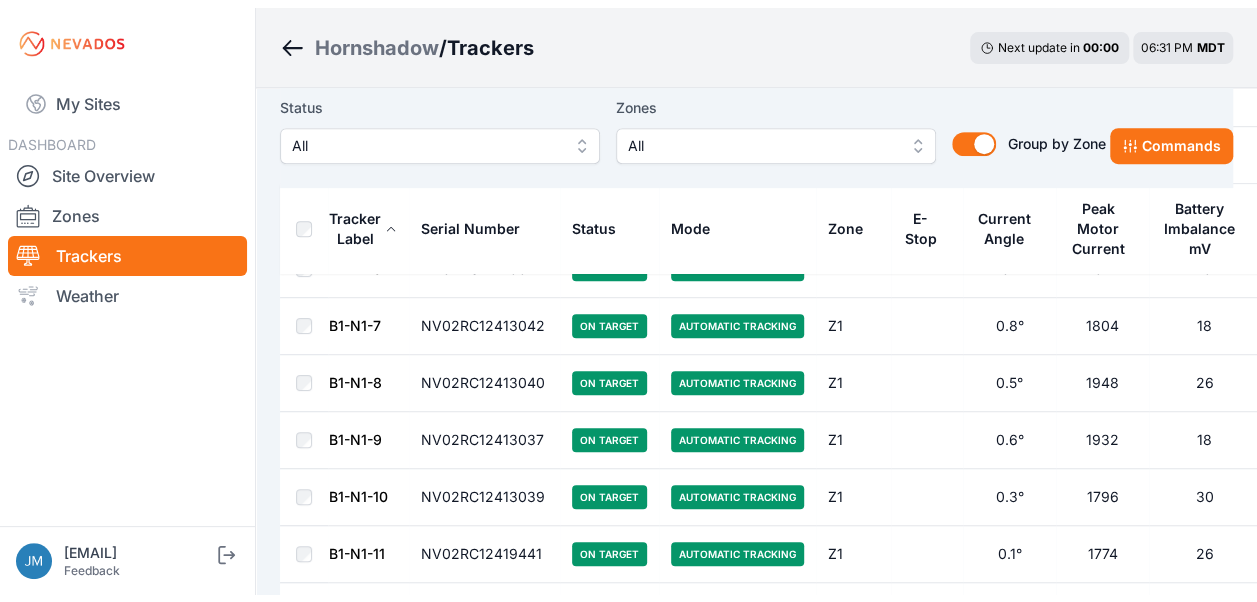 scroll, scrollTop: 0, scrollLeft: 0, axis: both 